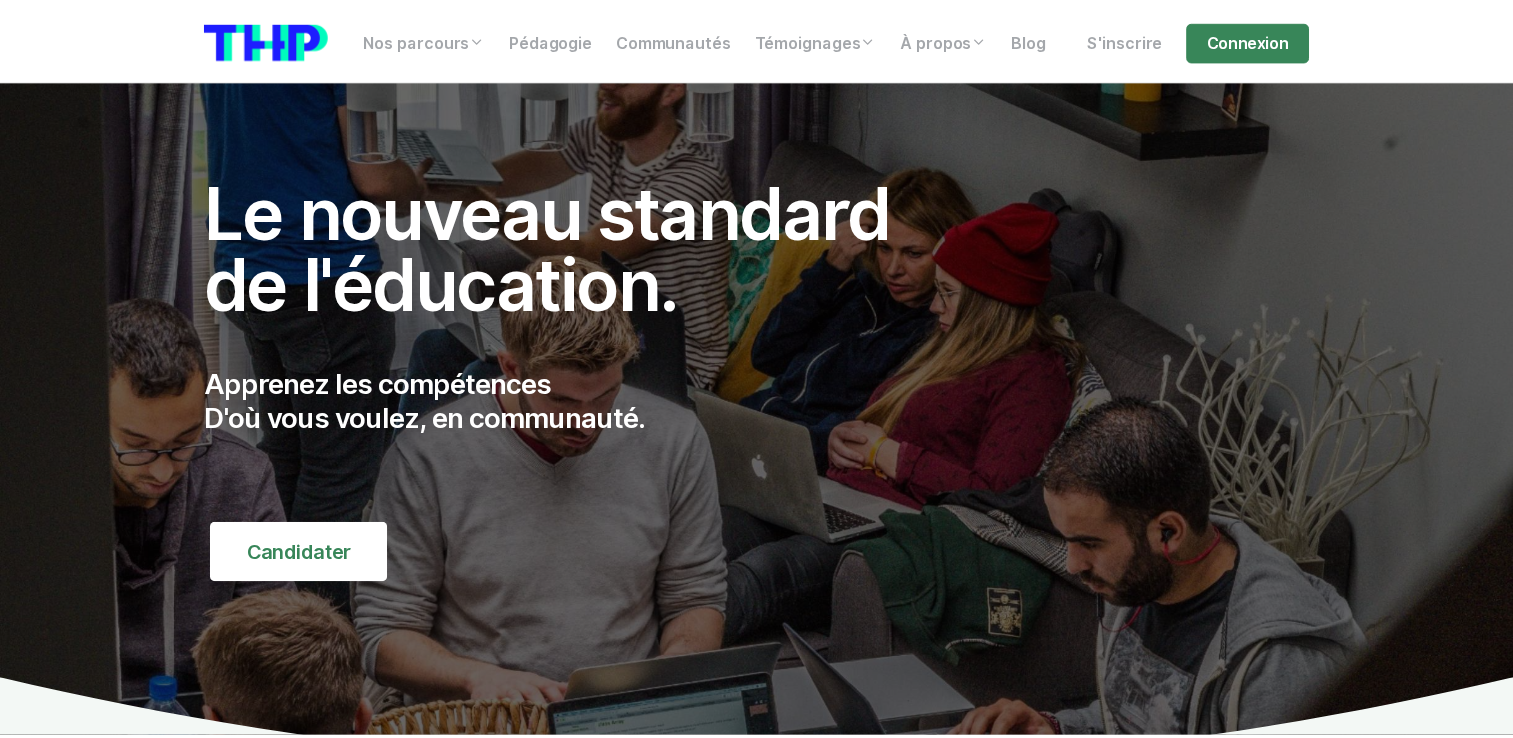 scroll, scrollTop: 0, scrollLeft: 0, axis: both 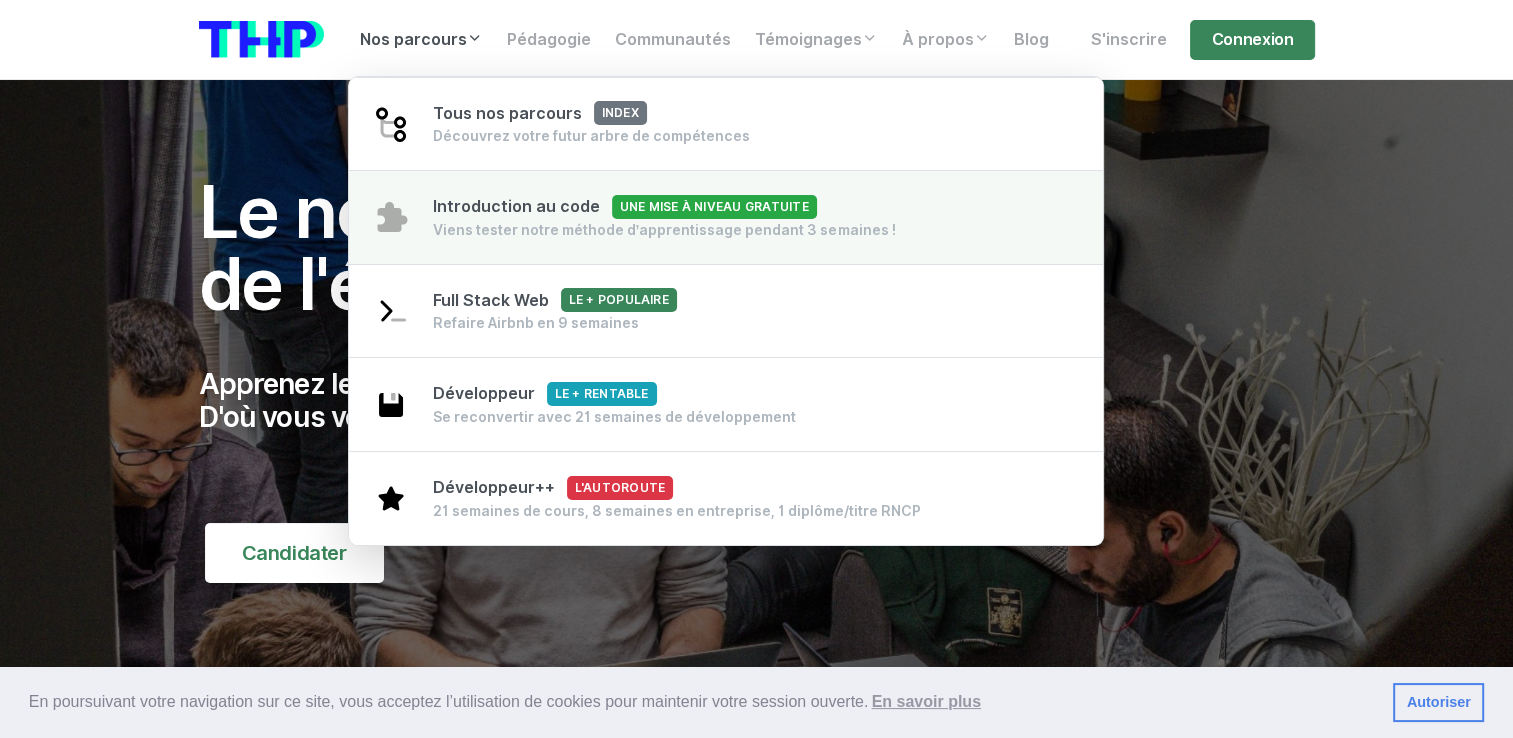 click on "Viens tester notre méthode d’apprentissage pendant 3 semaines !" at bounding box center (664, 230) 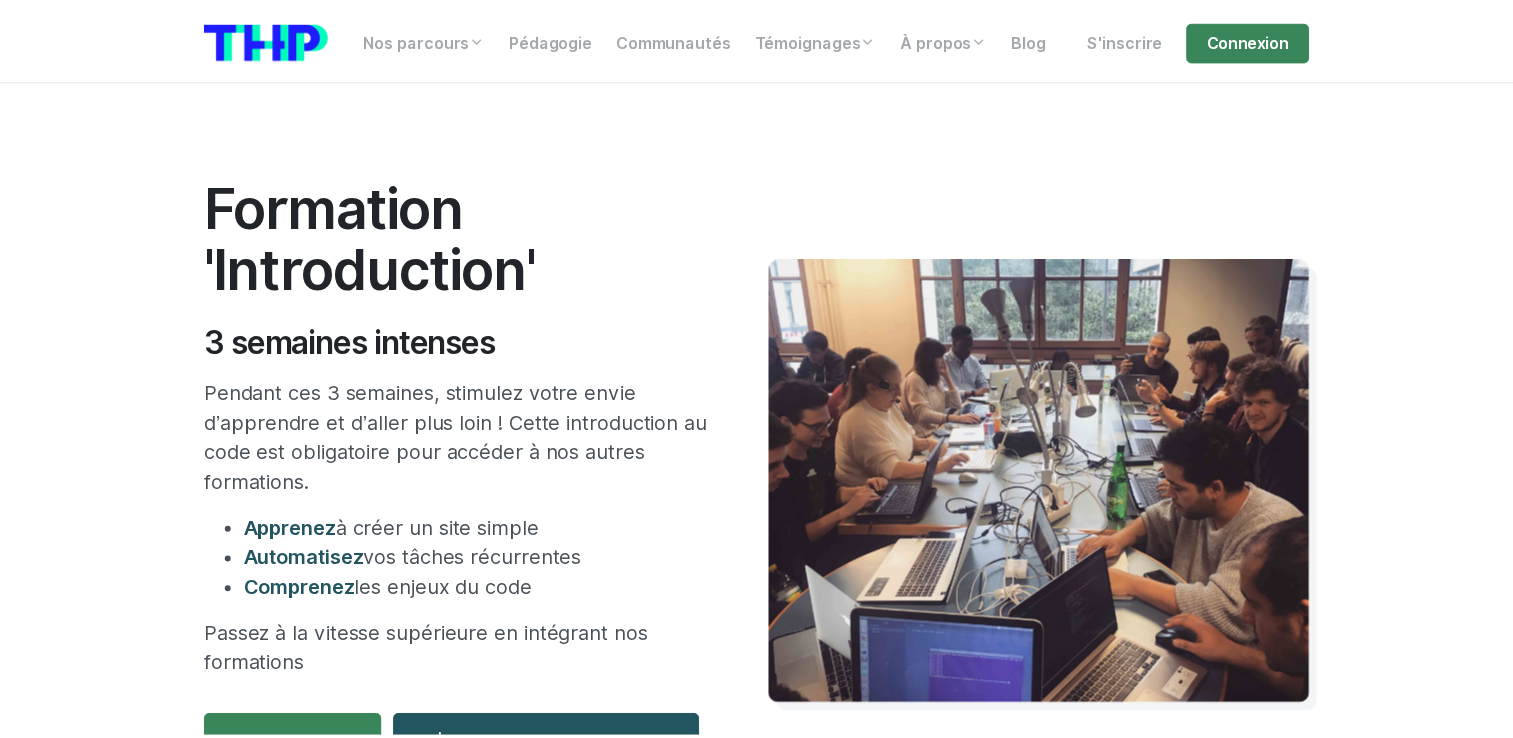 scroll, scrollTop: 0, scrollLeft: 0, axis: both 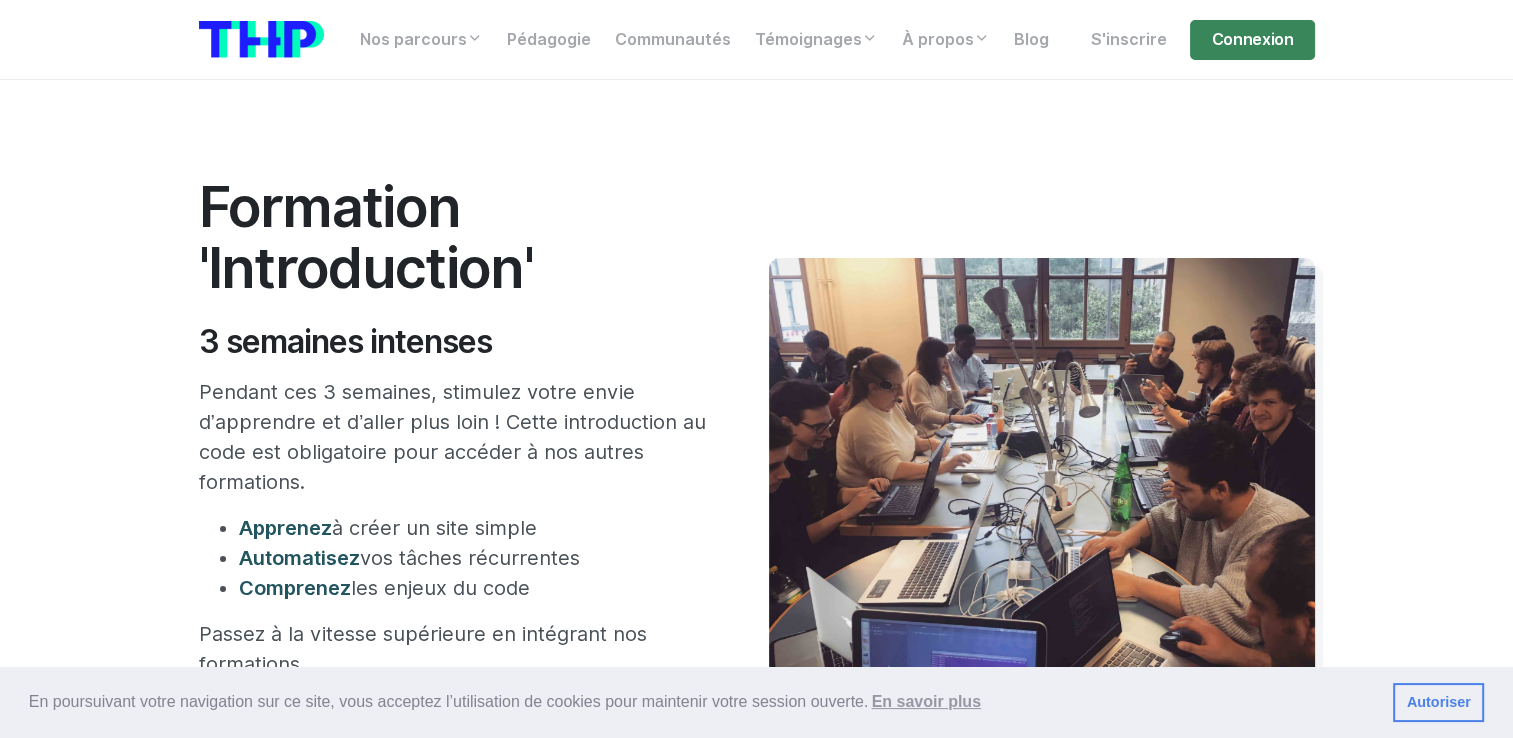 click on "Formation 'Introduction'" at bounding box center [454, 237] 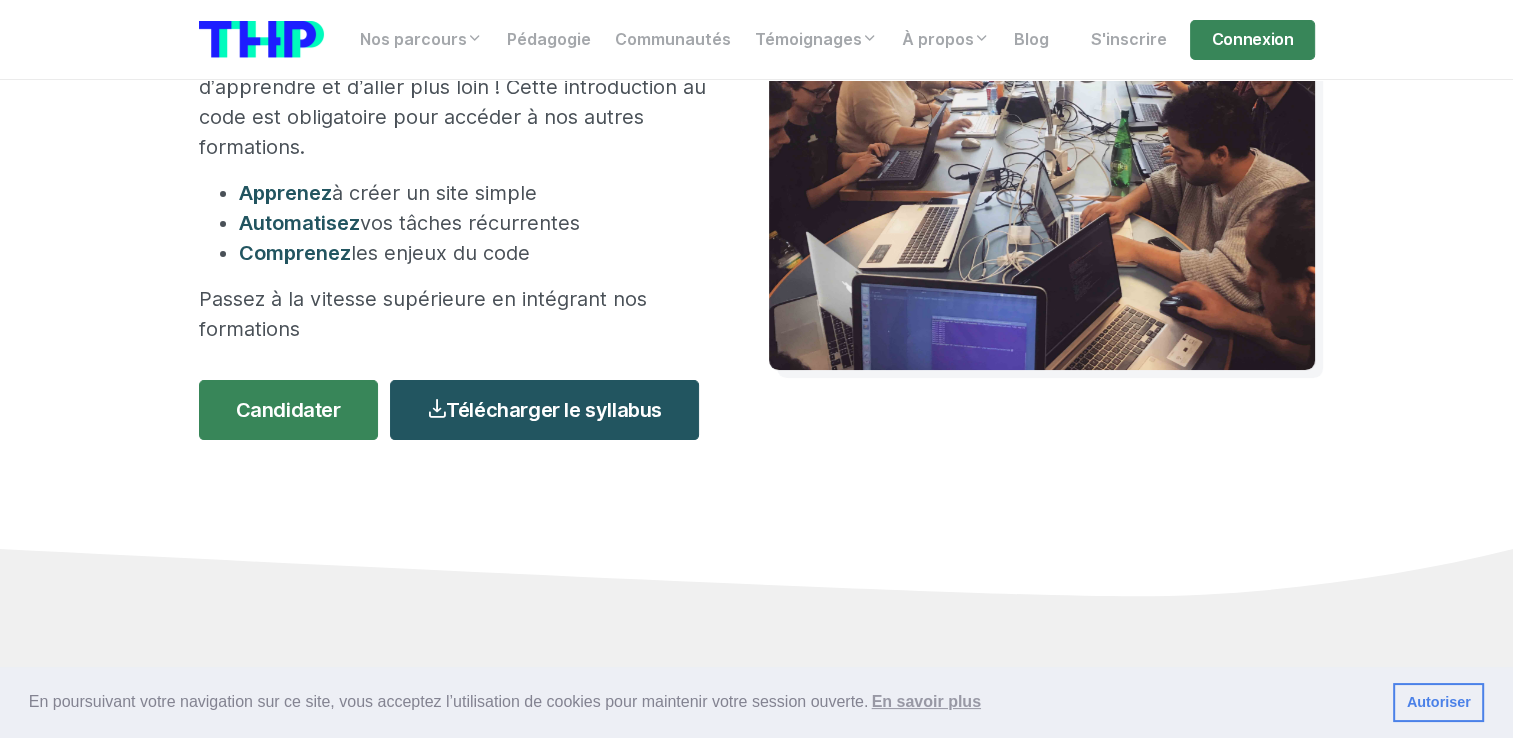 scroll, scrollTop: 336, scrollLeft: 0, axis: vertical 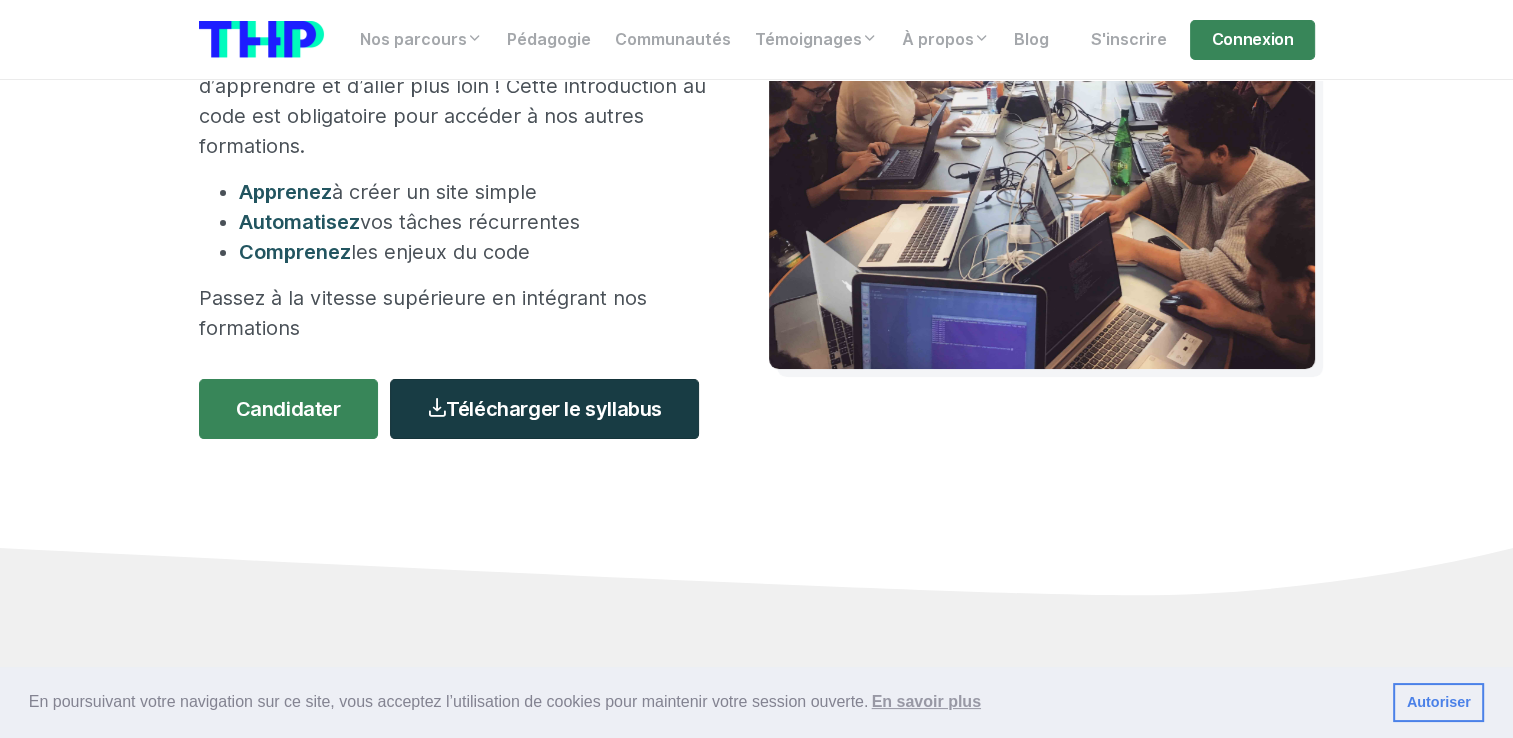 click on "Télécharger le syllabus" at bounding box center [544, 409] 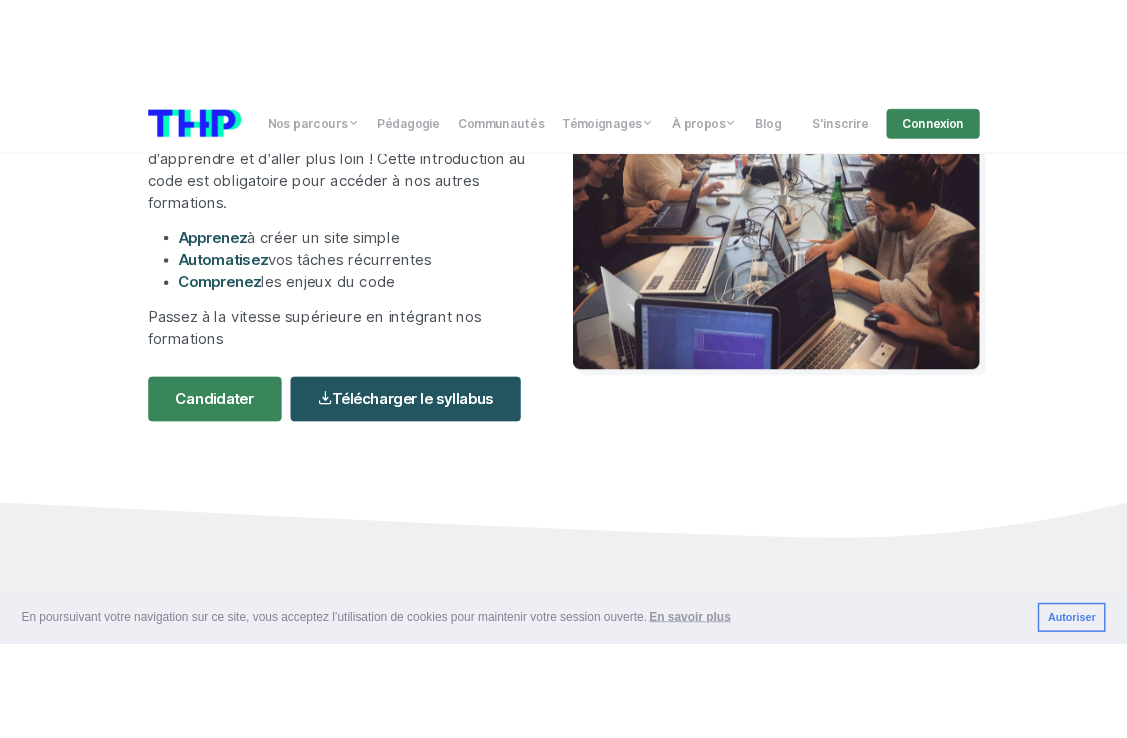 scroll, scrollTop: 328, scrollLeft: 0, axis: vertical 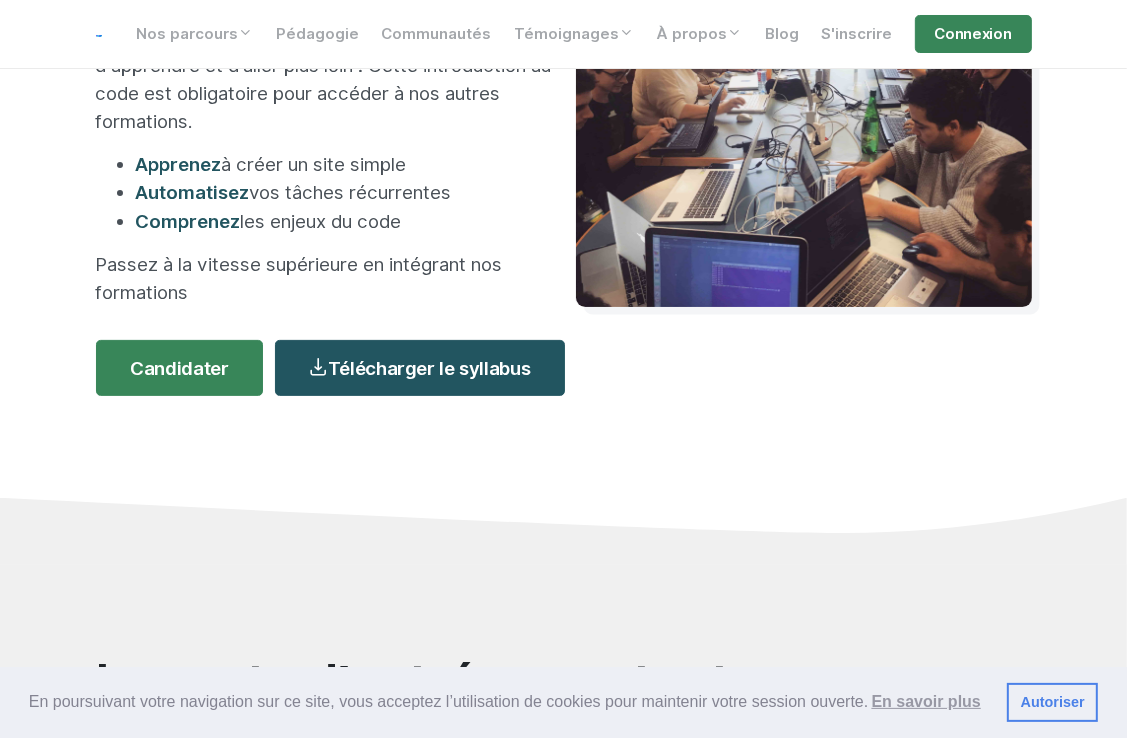 click on "Formation 'Introduction'
3 semaines intenses
Pendant ces 3 semaines, stimulez votre envie d’apprendre et d’aller plus loin ! Cette introduction au code est obligatoire pour accéder à nos autres formations.
Apprenez
à créer un site simple
Automatisez
vos tâches récurrentes
Comprenez
les enjeux du code
Passez à la vitesse supérieure en intégrant nos formations
Candidater
Télécharger le syllabus" at bounding box center [564, 121] 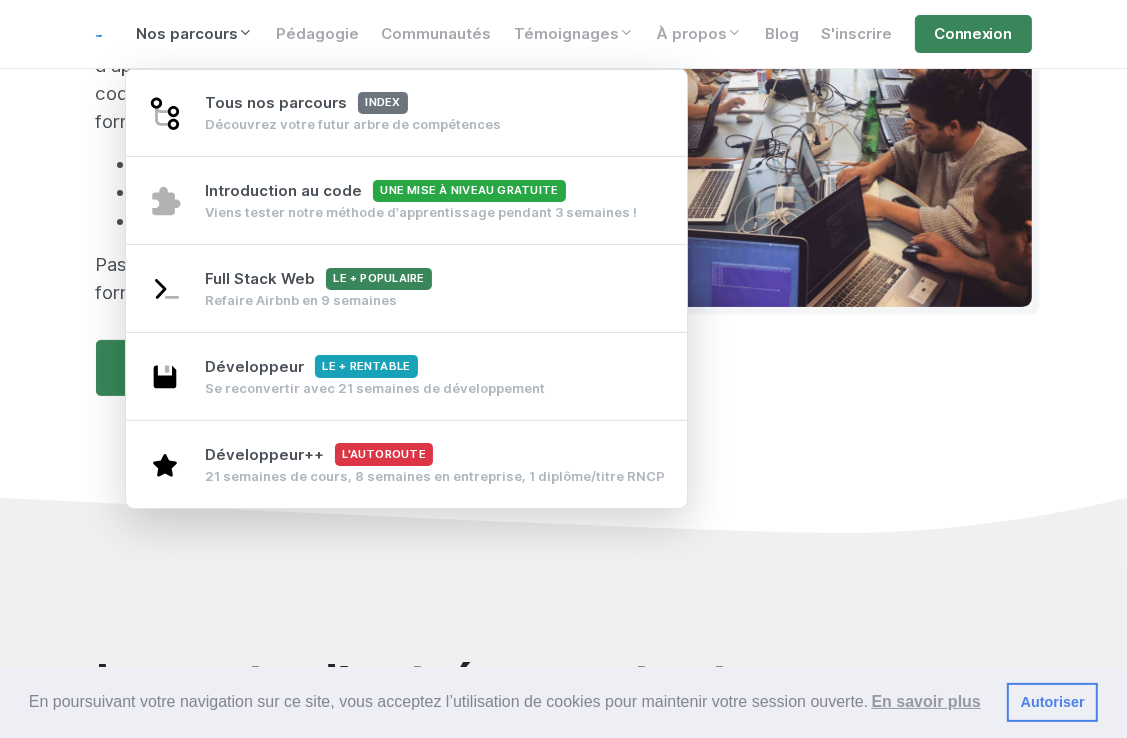 click on "Nos parcours" at bounding box center (195, 34) 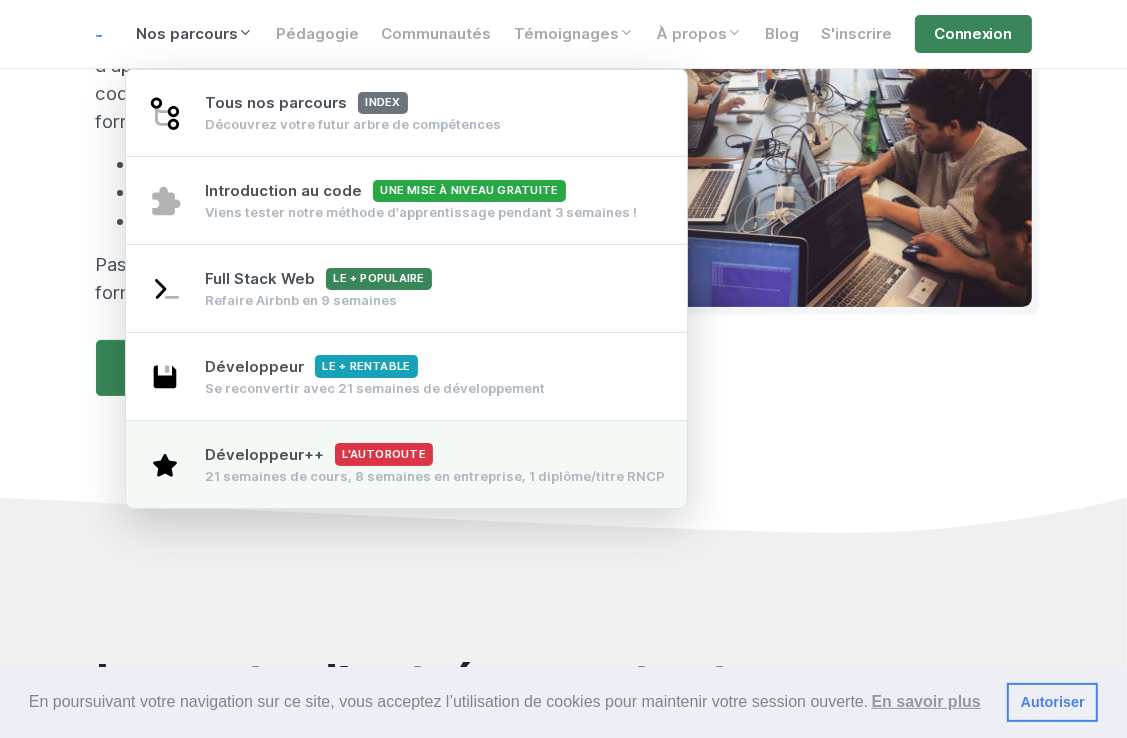 click on "Développeur++
L'autoroute" at bounding box center [319, 455] 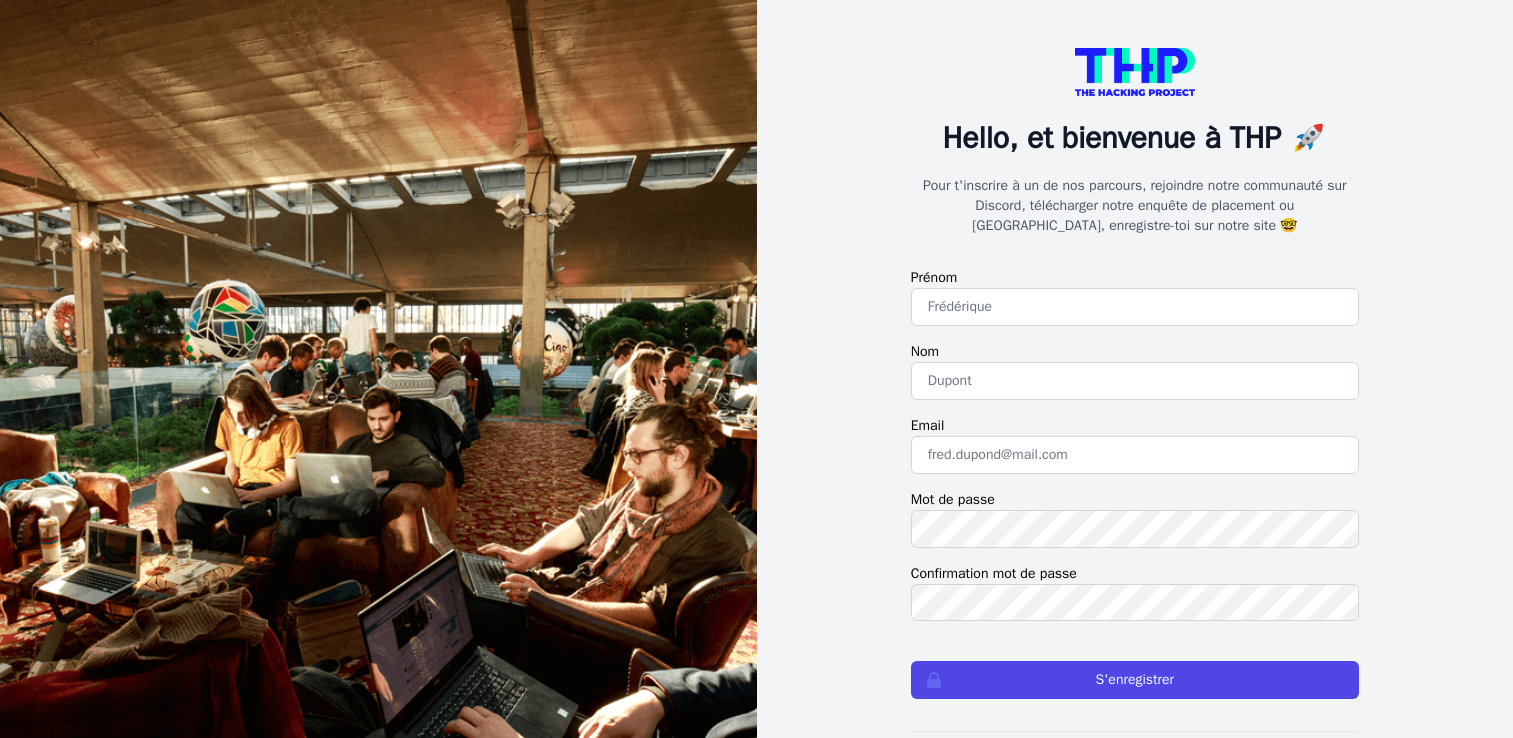 scroll, scrollTop: 0, scrollLeft: 0, axis: both 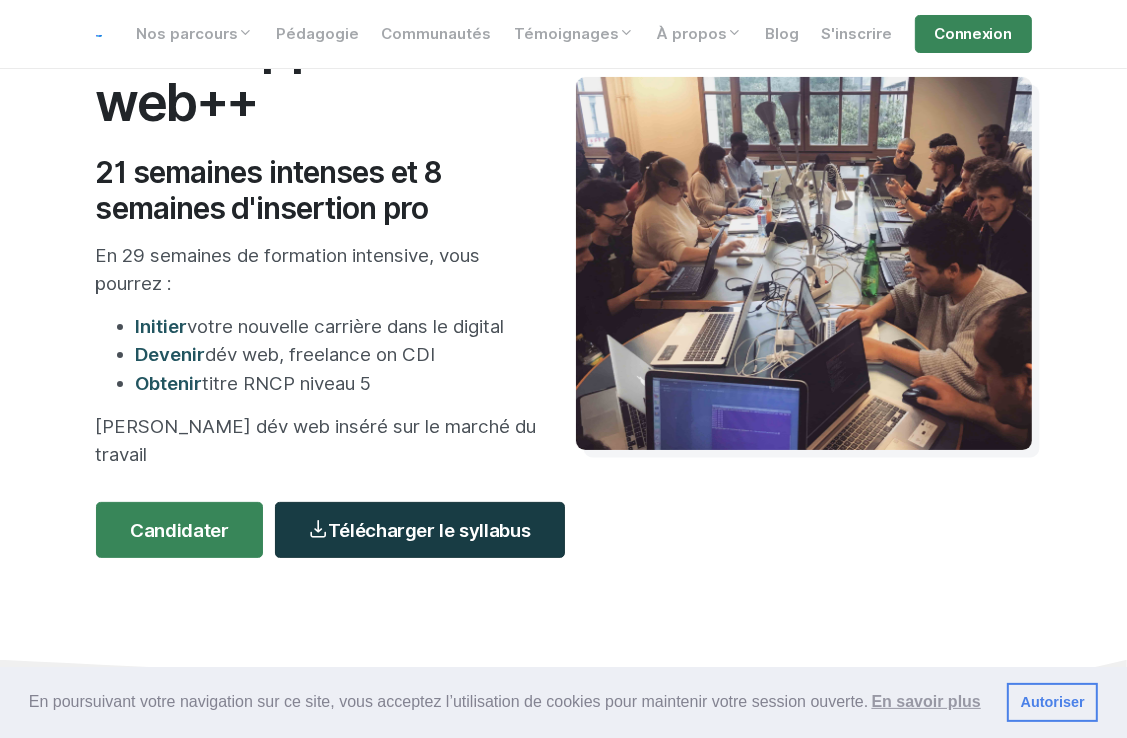 click on "Télécharger le syllabus" at bounding box center [420, 530] 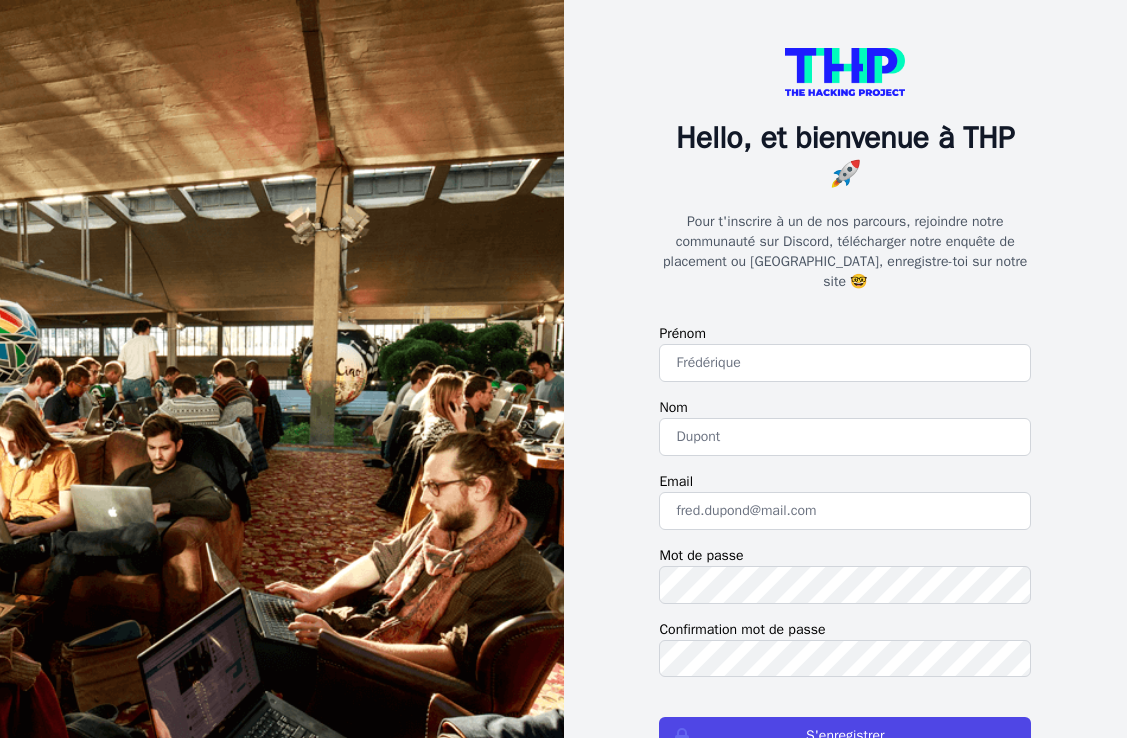 scroll, scrollTop: 0, scrollLeft: 0, axis: both 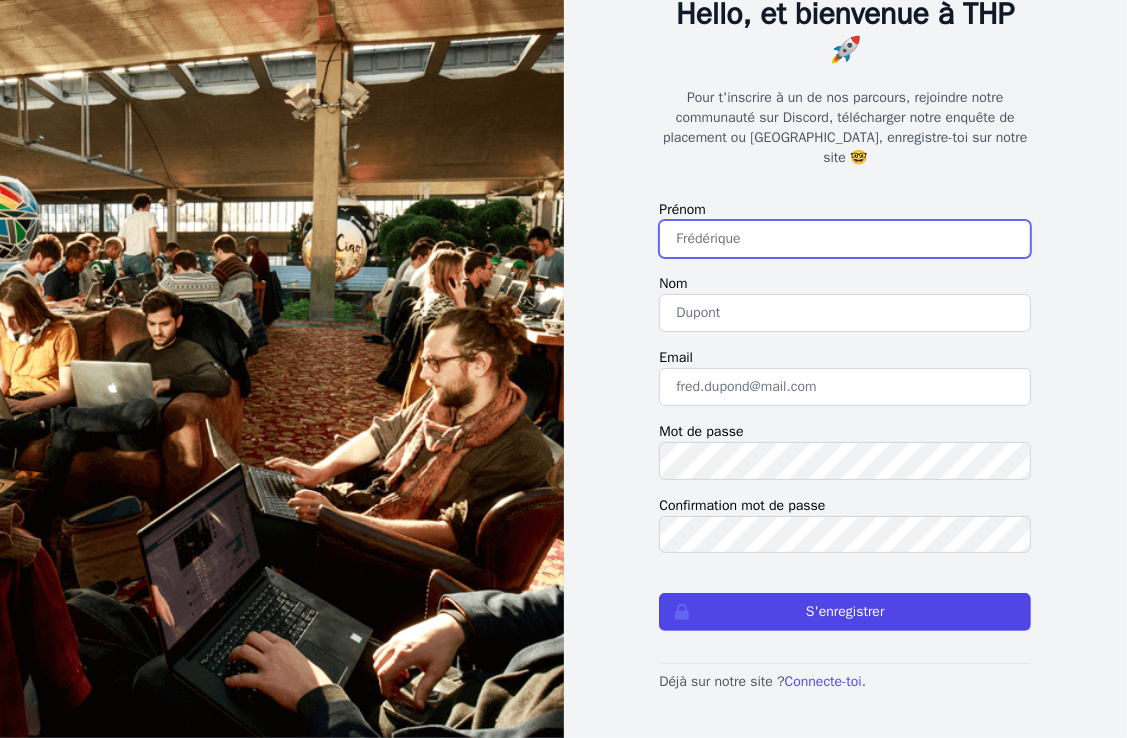 click at bounding box center [845, 239] 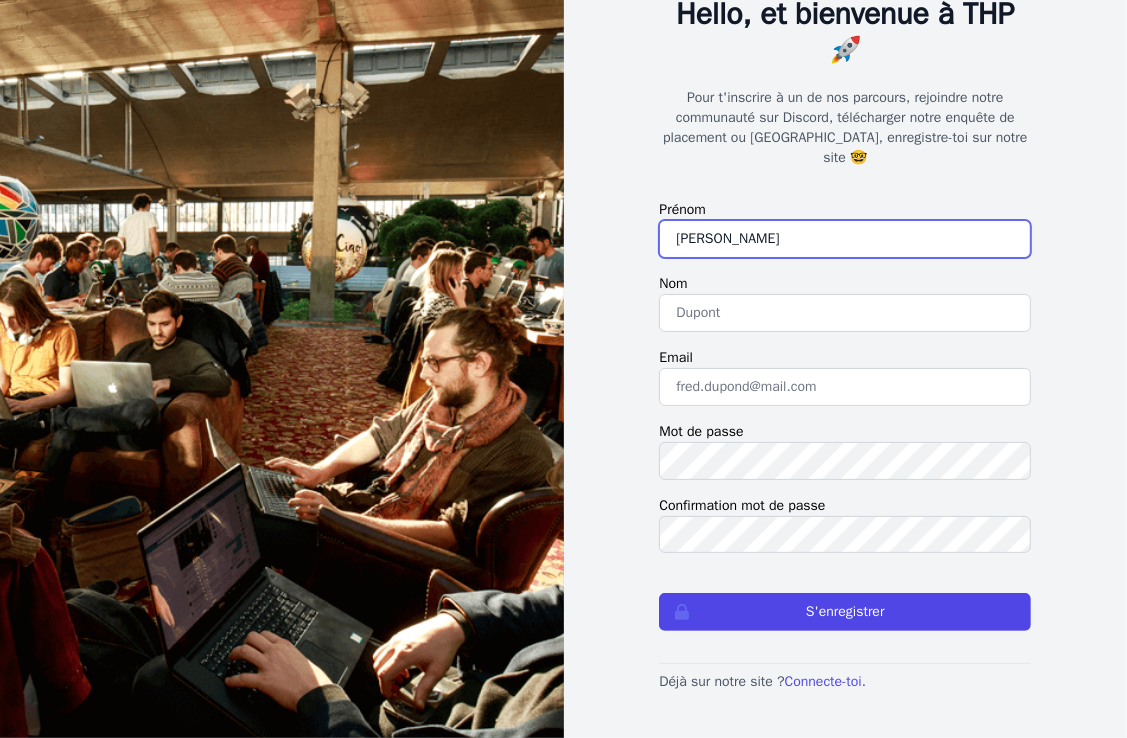 type on "nicolas" 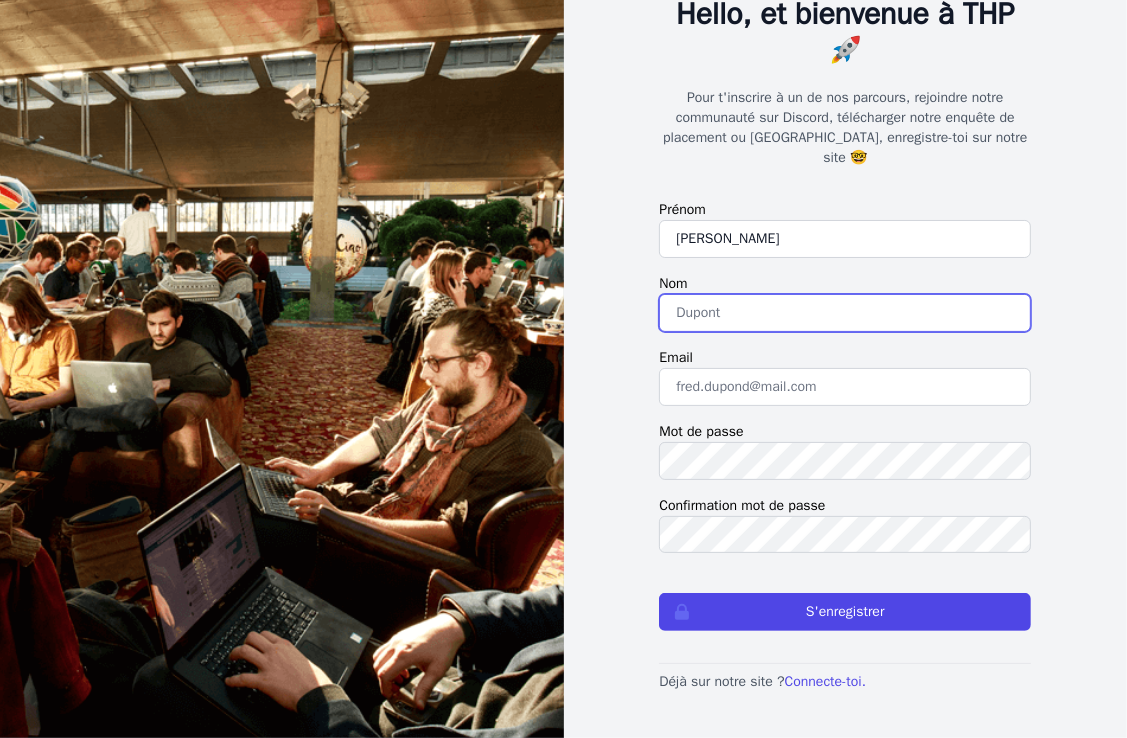 click at bounding box center [845, 313] 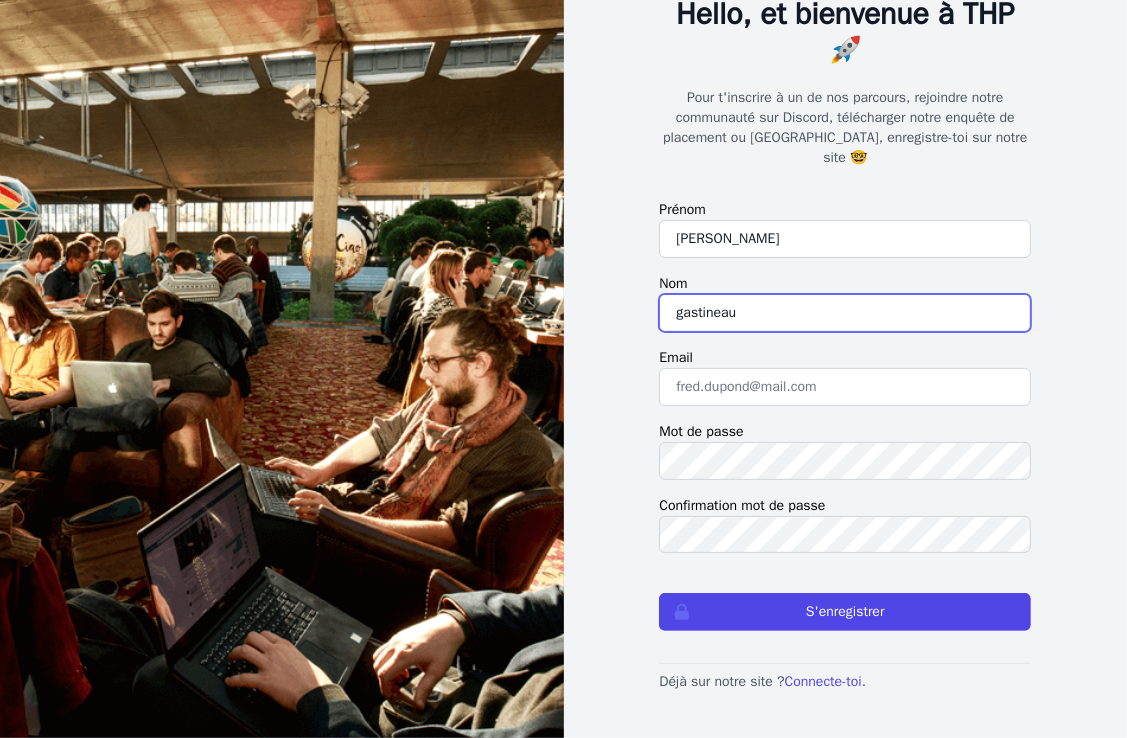 type on "gastineau" 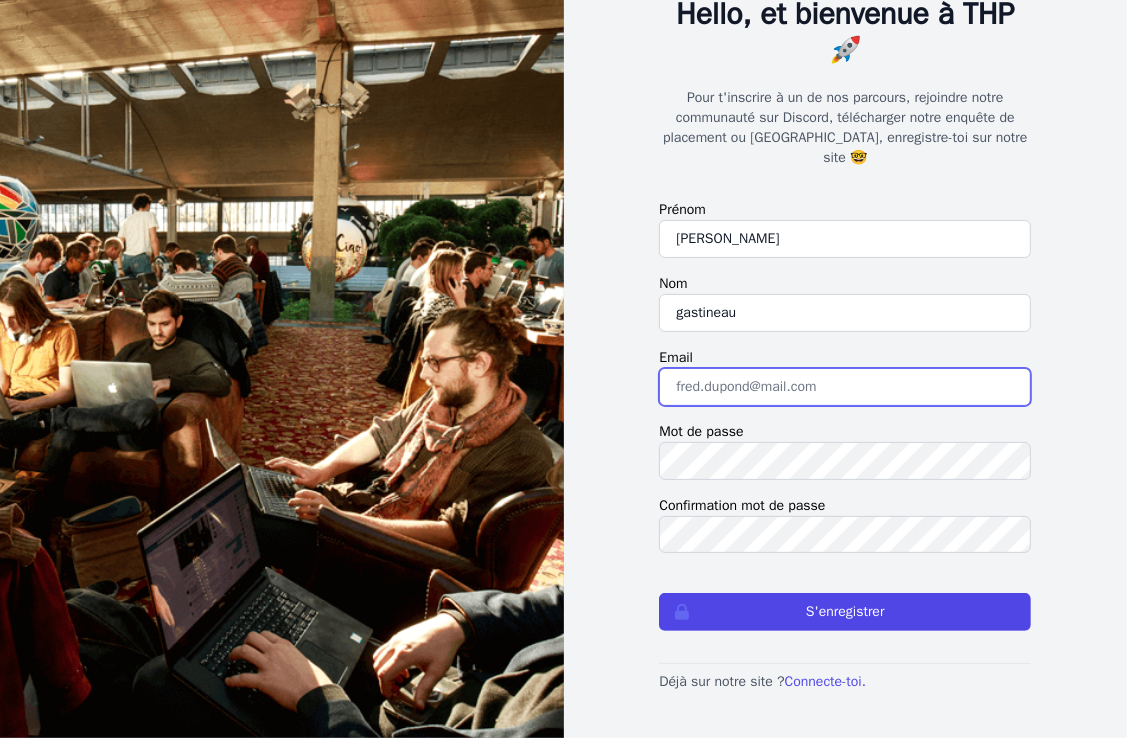 click at bounding box center [845, 387] 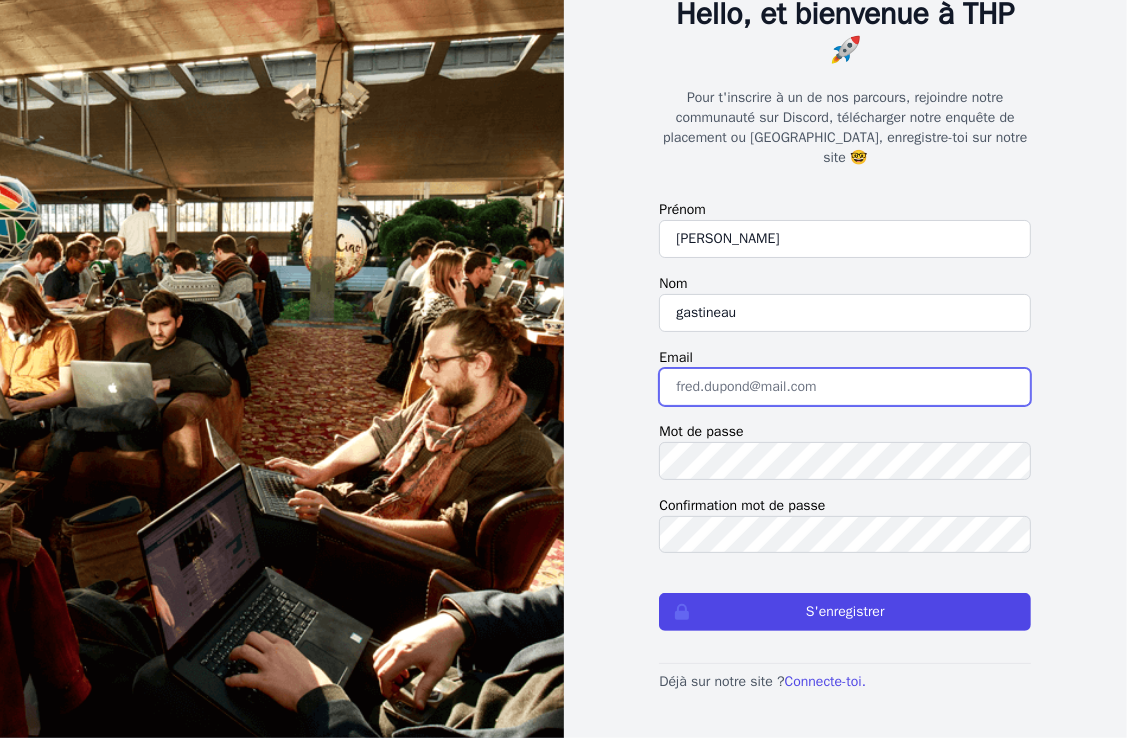 type on "paolini.iatlas@gmail.com" 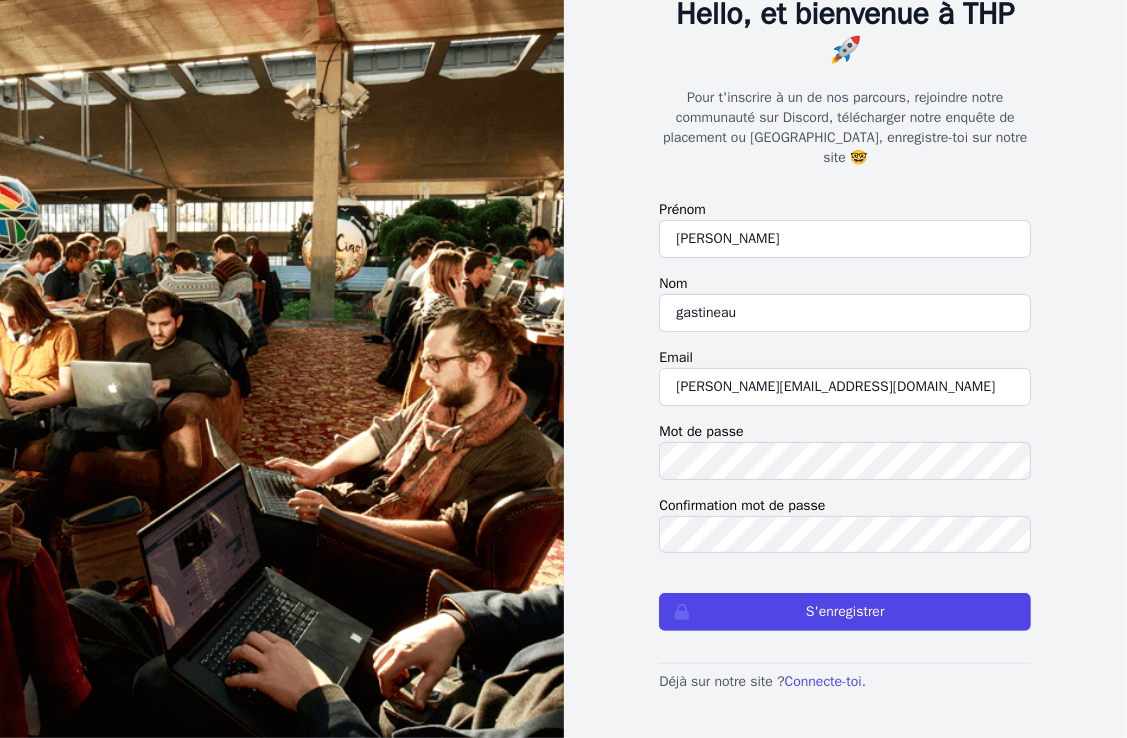 click on "Hello, et bienvenue à THP 🚀
Pour t'inscrire à un de nos parcours,  rejoindre notre communauté sur Discord, télécharger notre enquête de placement ou notre syllabus, enregistre-toi sur notre site 🤓
Prénom
nicolas
Nom
gastineau
Email
paolini.iatlas@gmail.com
Mot de passe
Confirmation mot de passe
S'enregistrer
Déjà sur notre site ?
Connecte-toi." at bounding box center (845, 308) 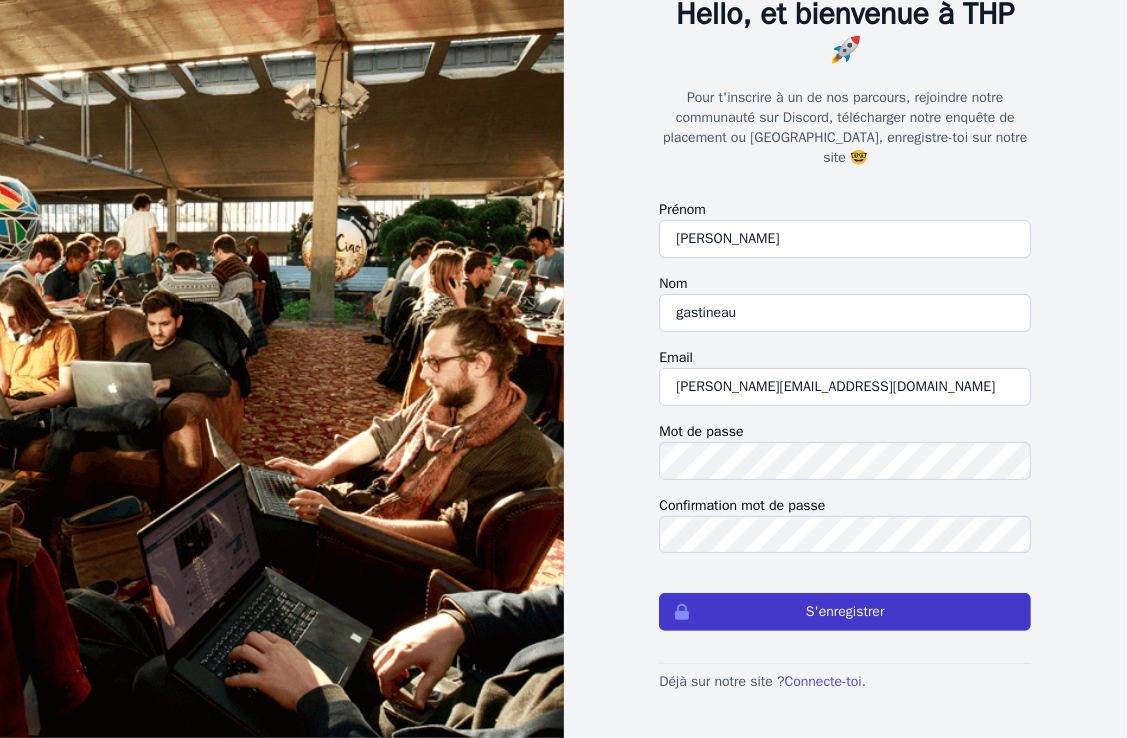 click on "S'enregistrer" at bounding box center [845, 612] 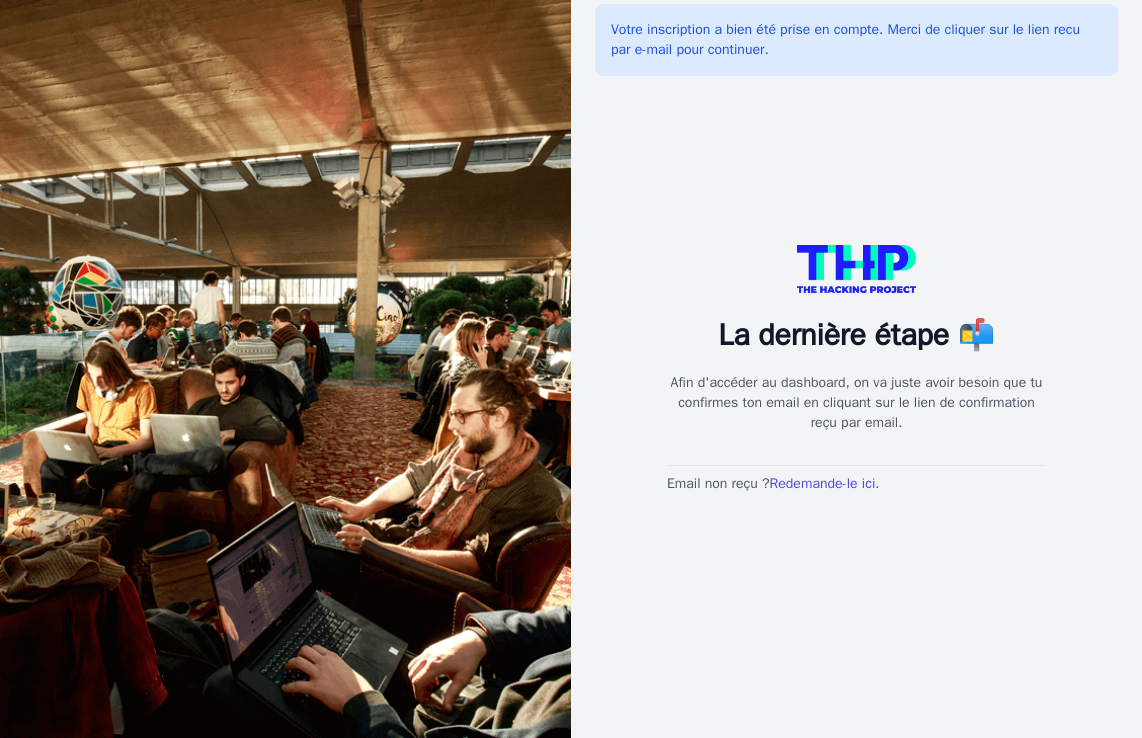 scroll, scrollTop: 0, scrollLeft: 0, axis: both 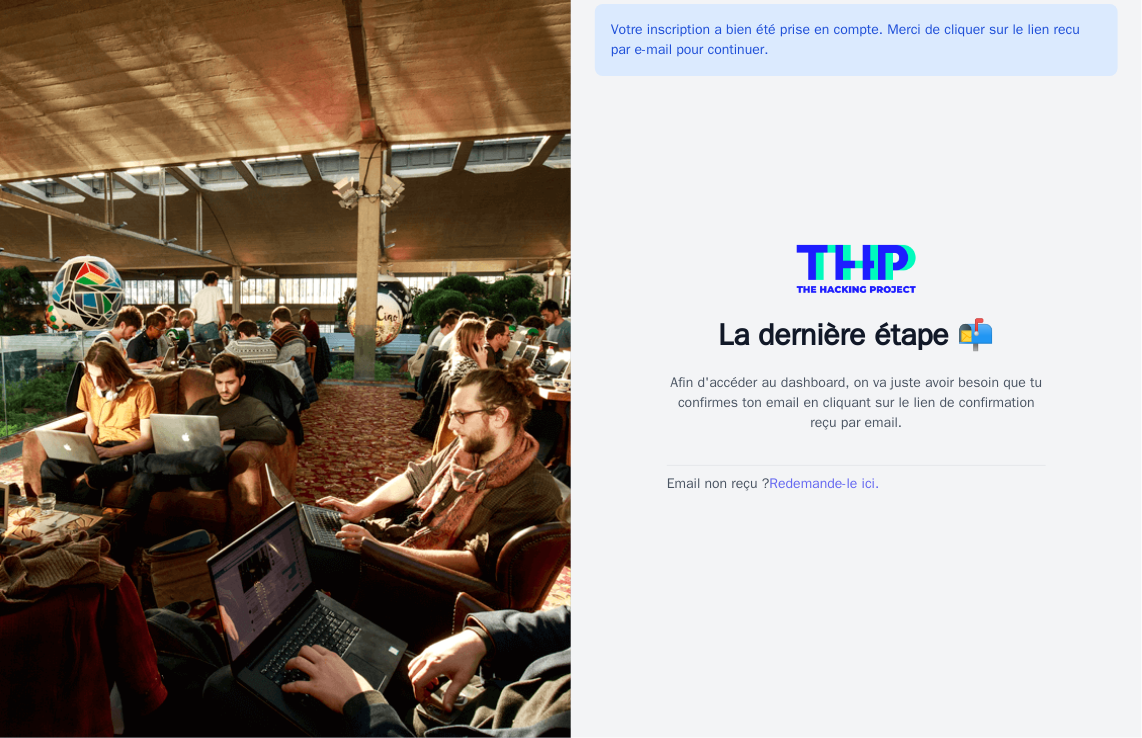 click on "Redemande-le ici." at bounding box center (825, 483) 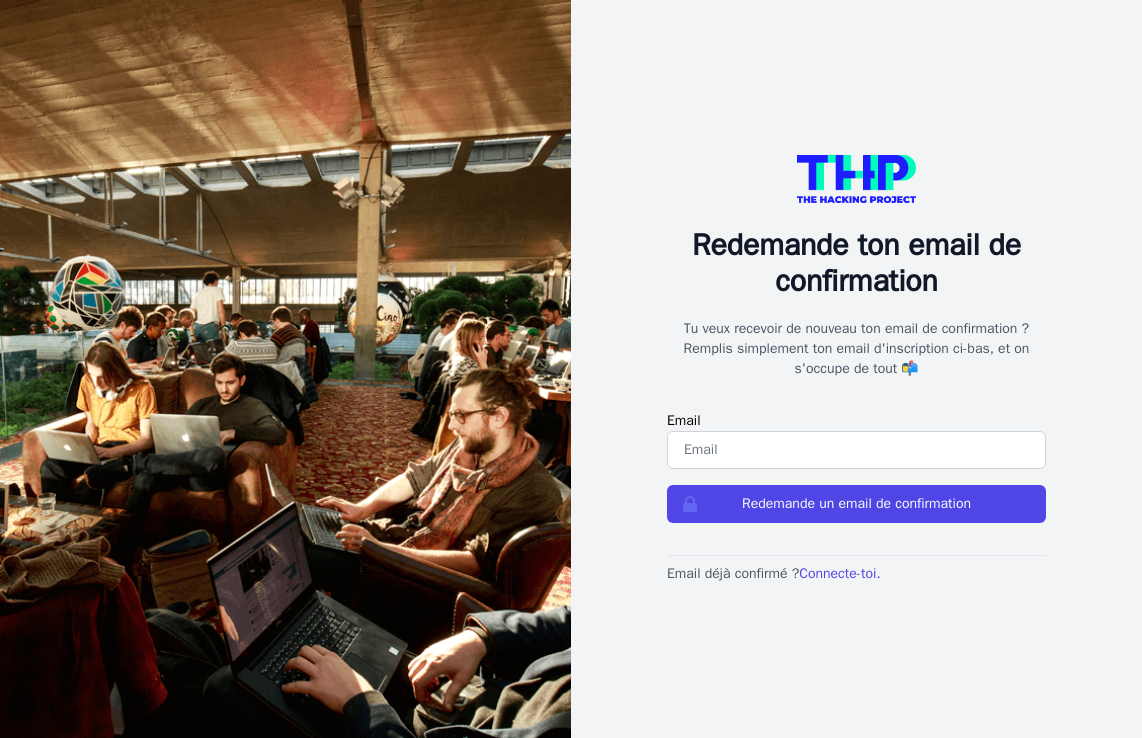 scroll, scrollTop: 0, scrollLeft: 0, axis: both 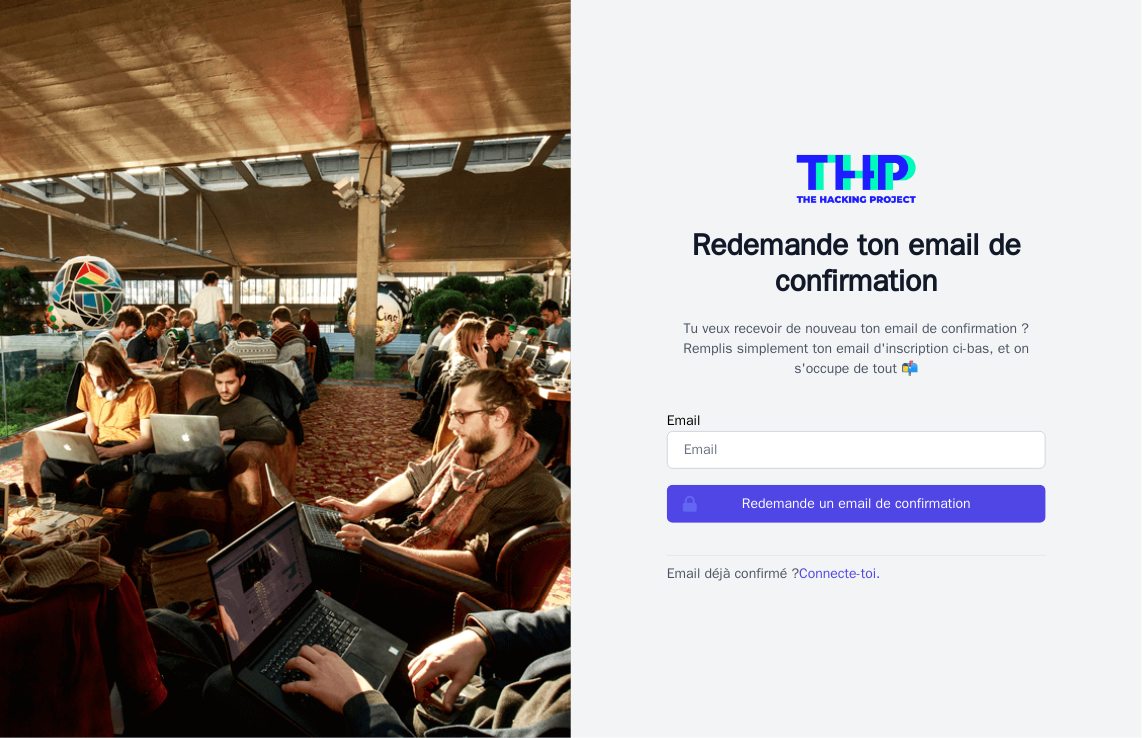 click at bounding box center [856, 450] 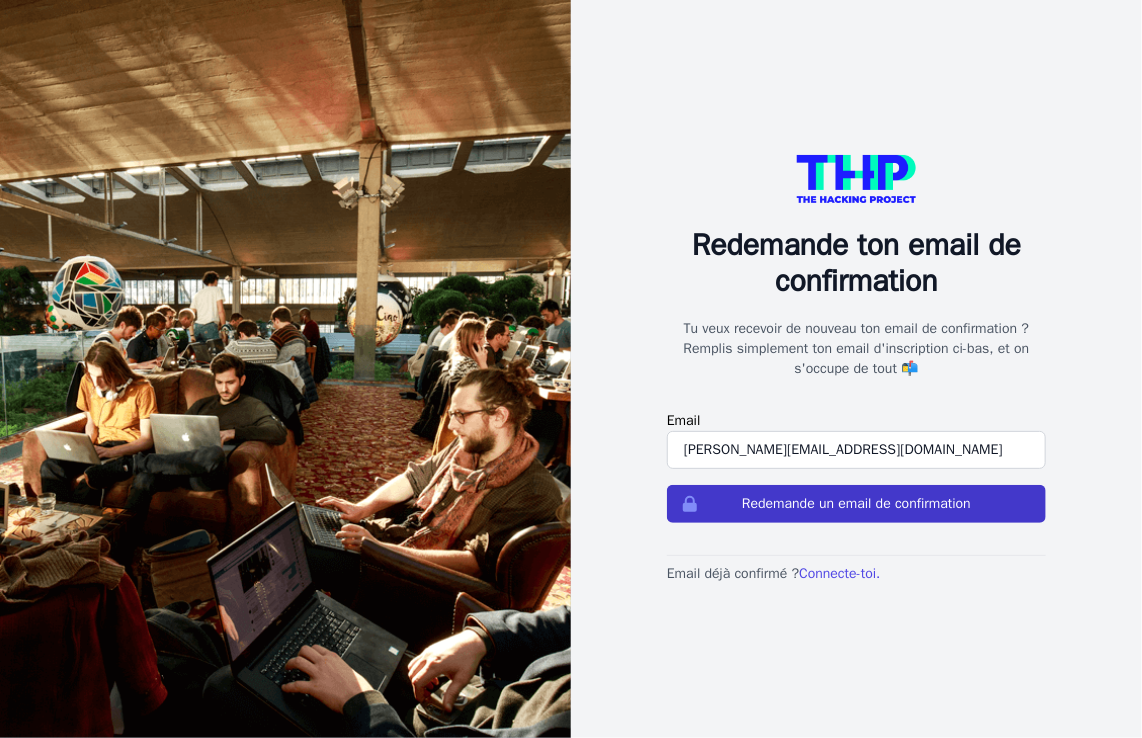click on "Redemande un email de confirmation" at bounding box center (856, 504) 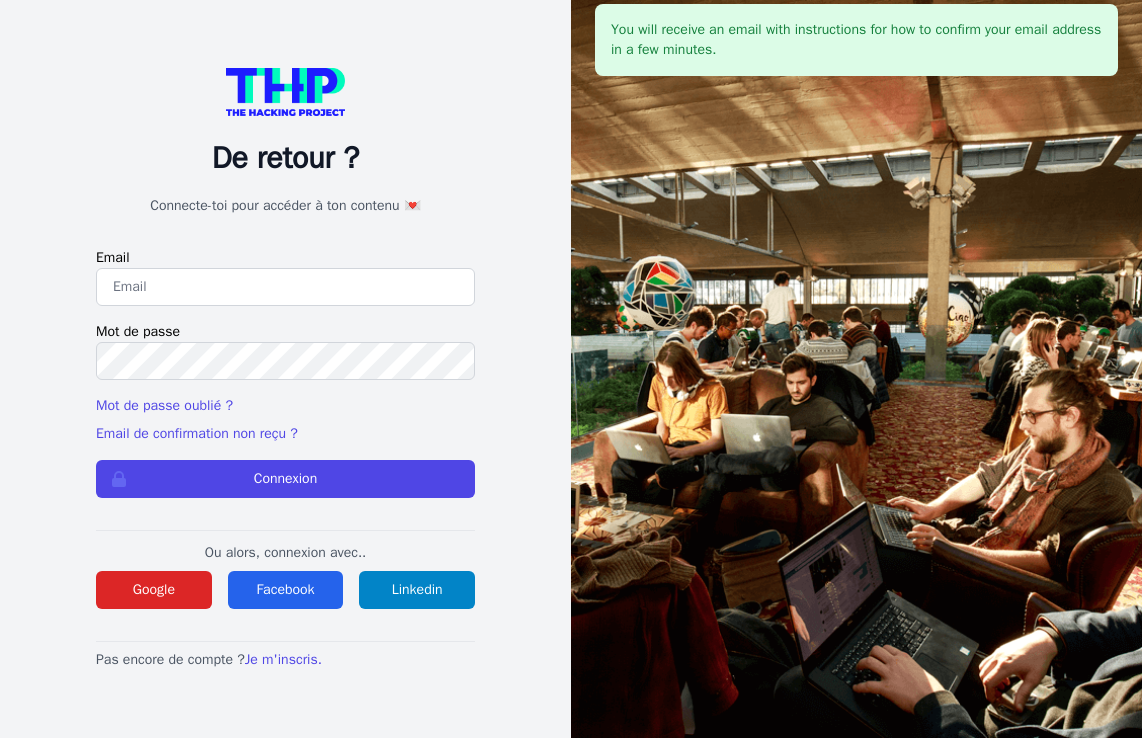 scroll, scrollTop: 0, scrollLeft: 0, axis: both 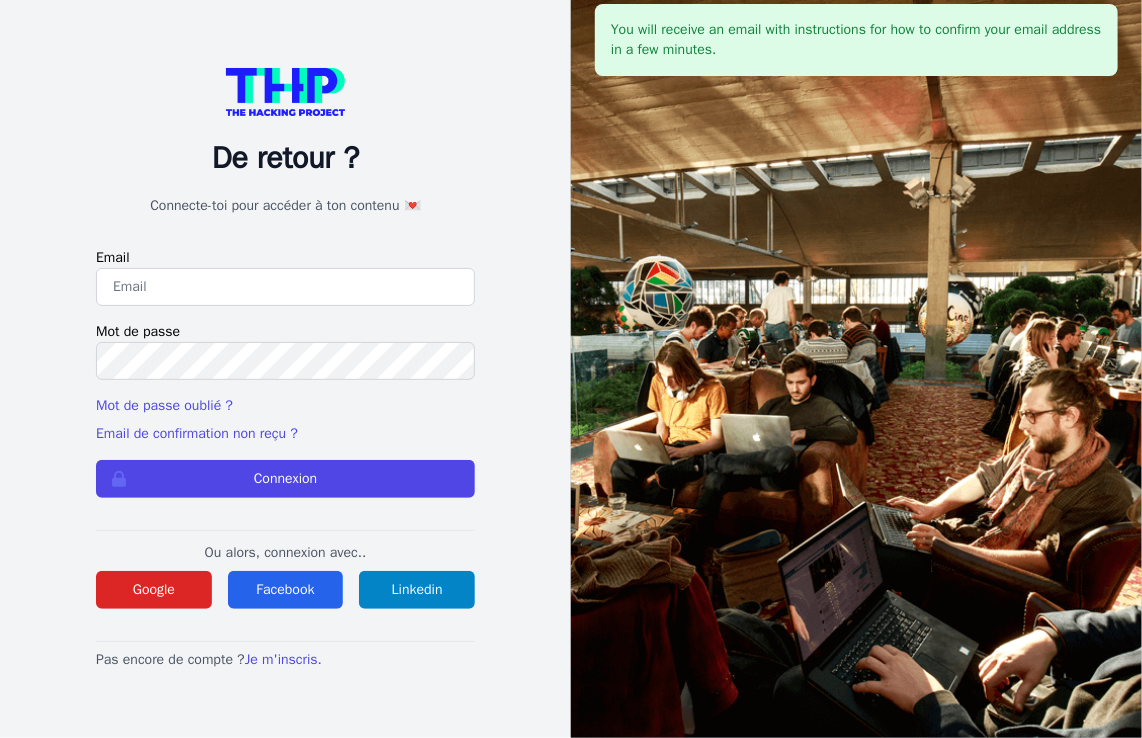 type on "[PERSON_NAME][EMAIL_ADDRESS][DOMAIN_NAME]" 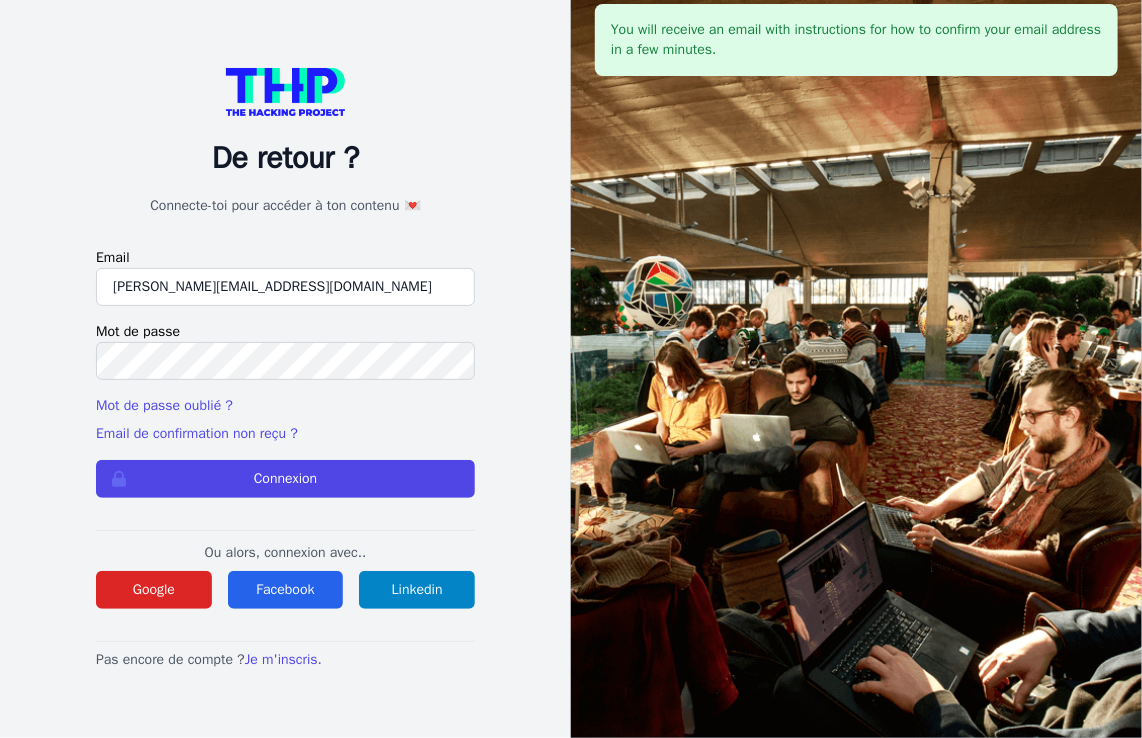 click on "Pas encore de compte ?
Je m'inscris." at bounding box center [285, 655] 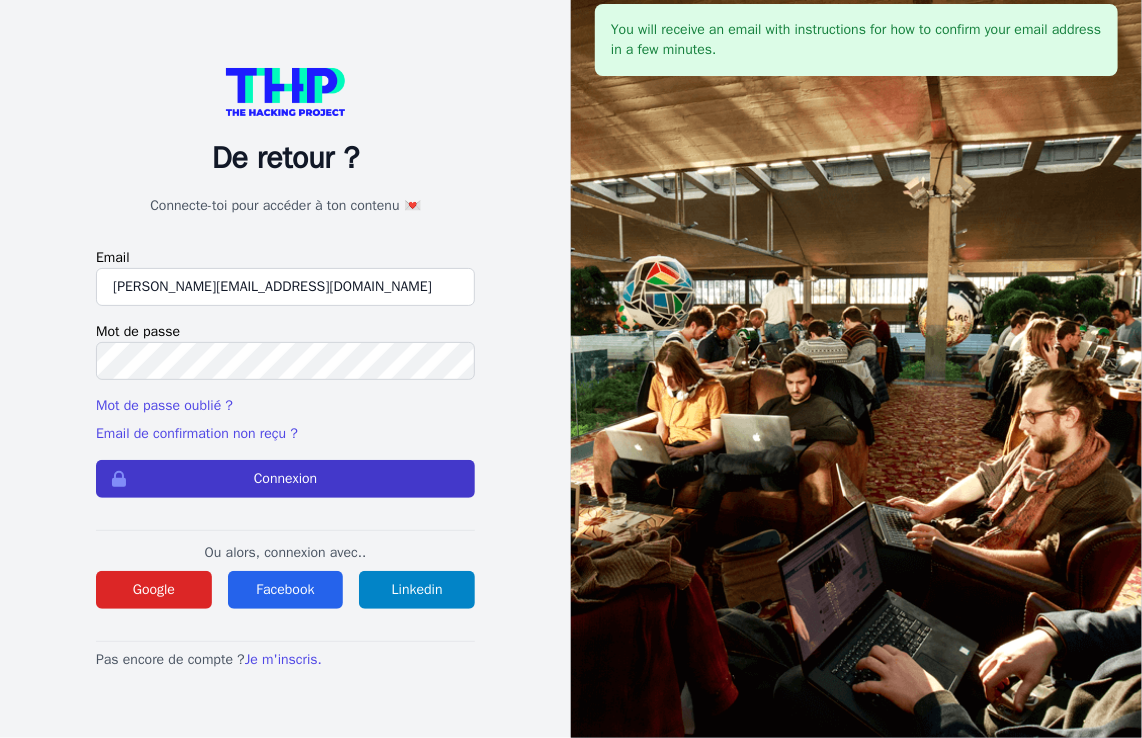 click on "Connexion" at bounding box center (285, 479) 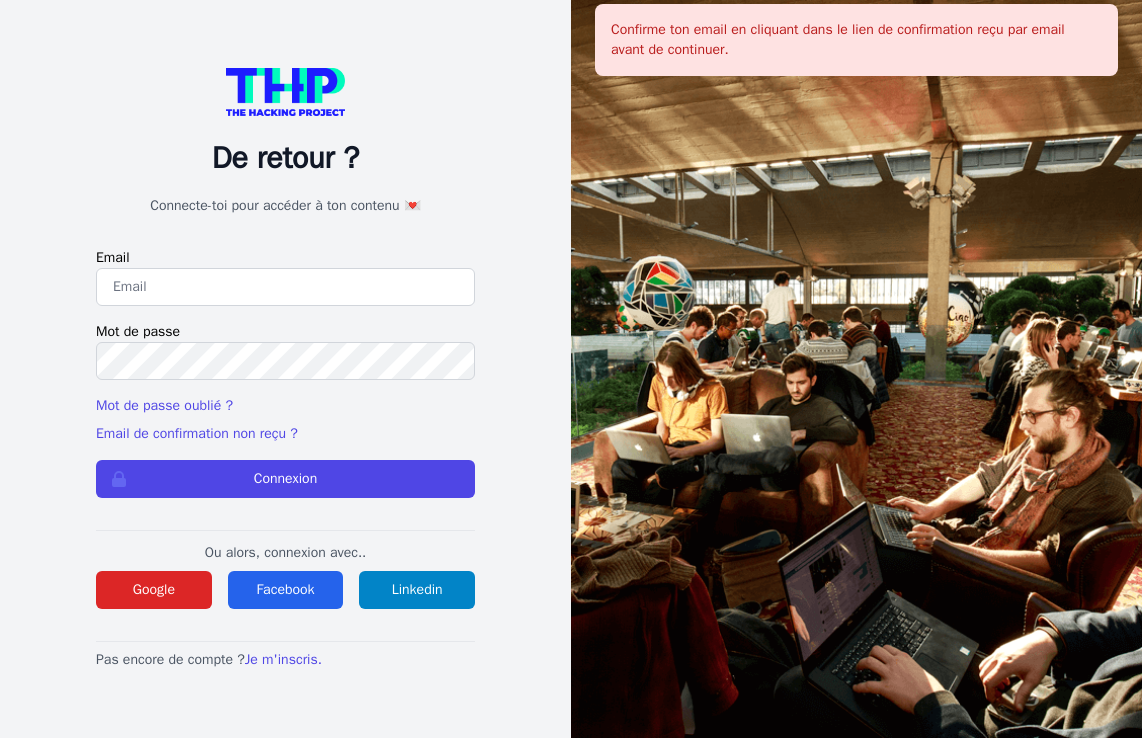 scroll, scrollTop: 0, scrollLeft: 0, axis: both 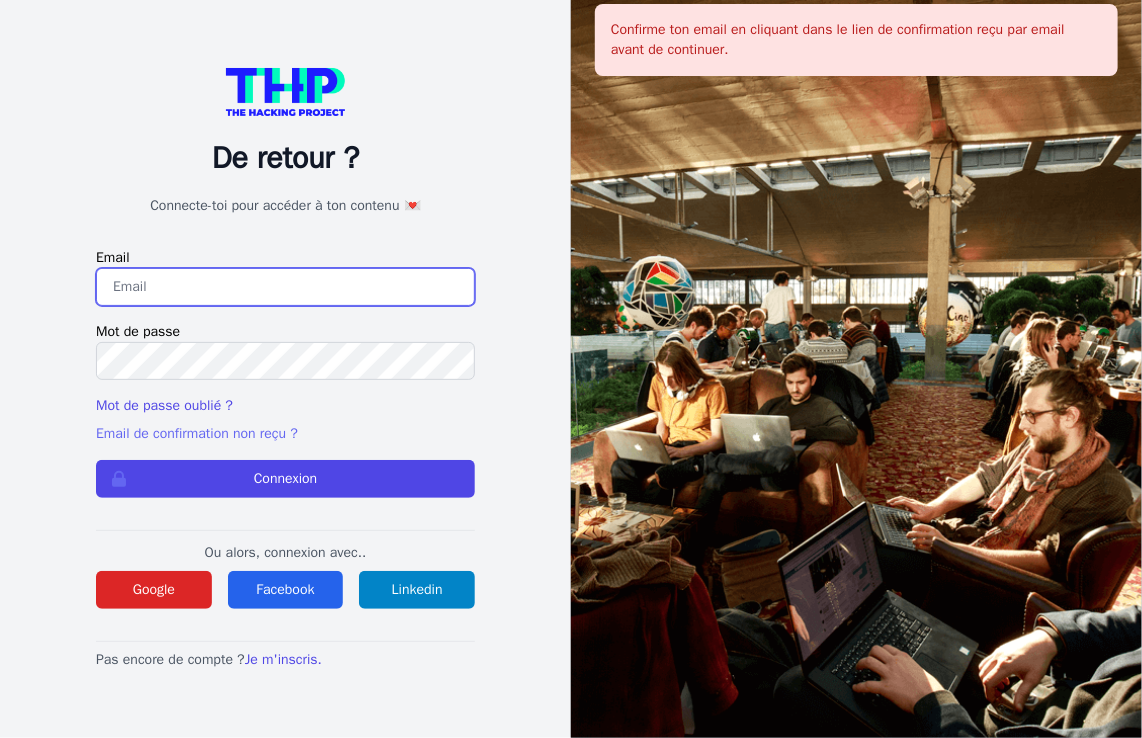 type on "paolini.iatlas@gmail.com" 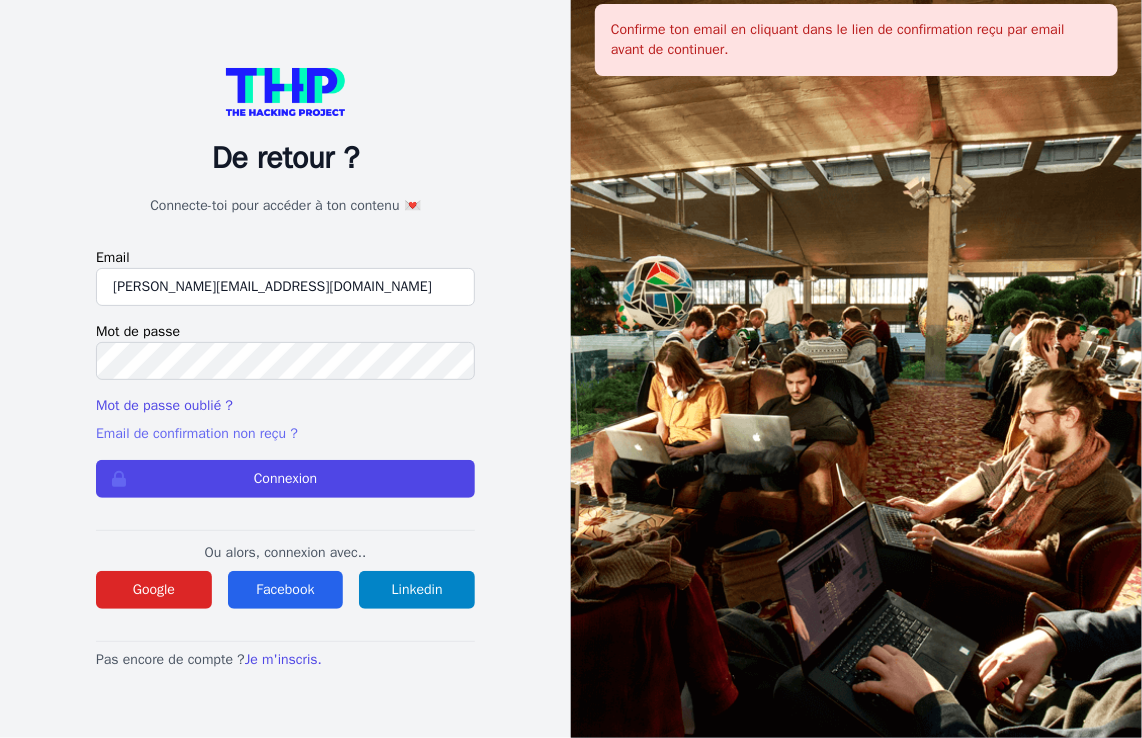 click on "Email de confirmation non reçu ?" at bounding box center [197, 433] 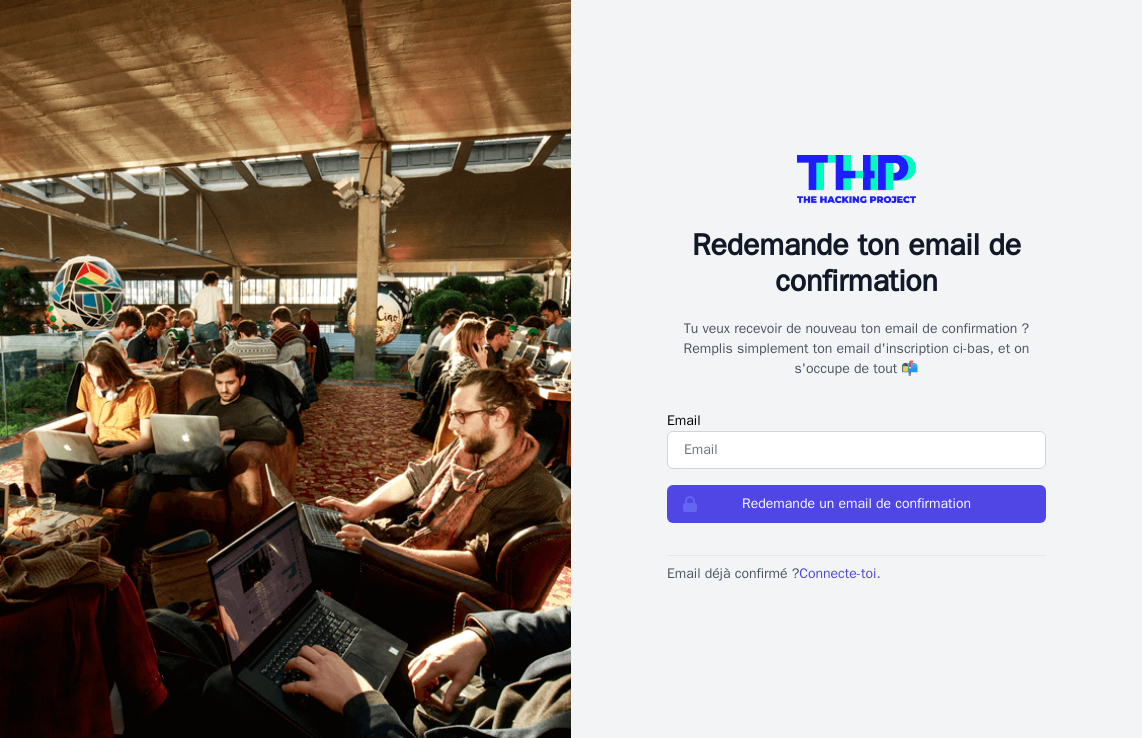 scroll, scrollTop: 0, scrollLeft: 0, axis: both 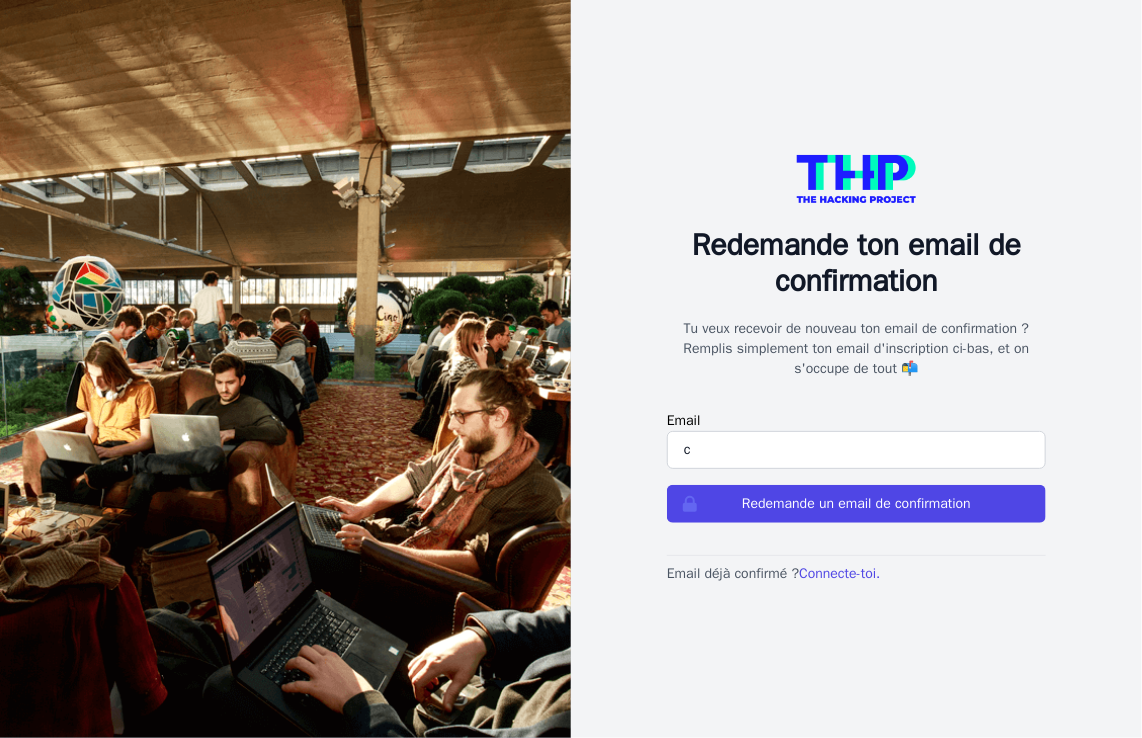 type on "[EMAIL_ADDRESS][DOMAIN_NAME]" 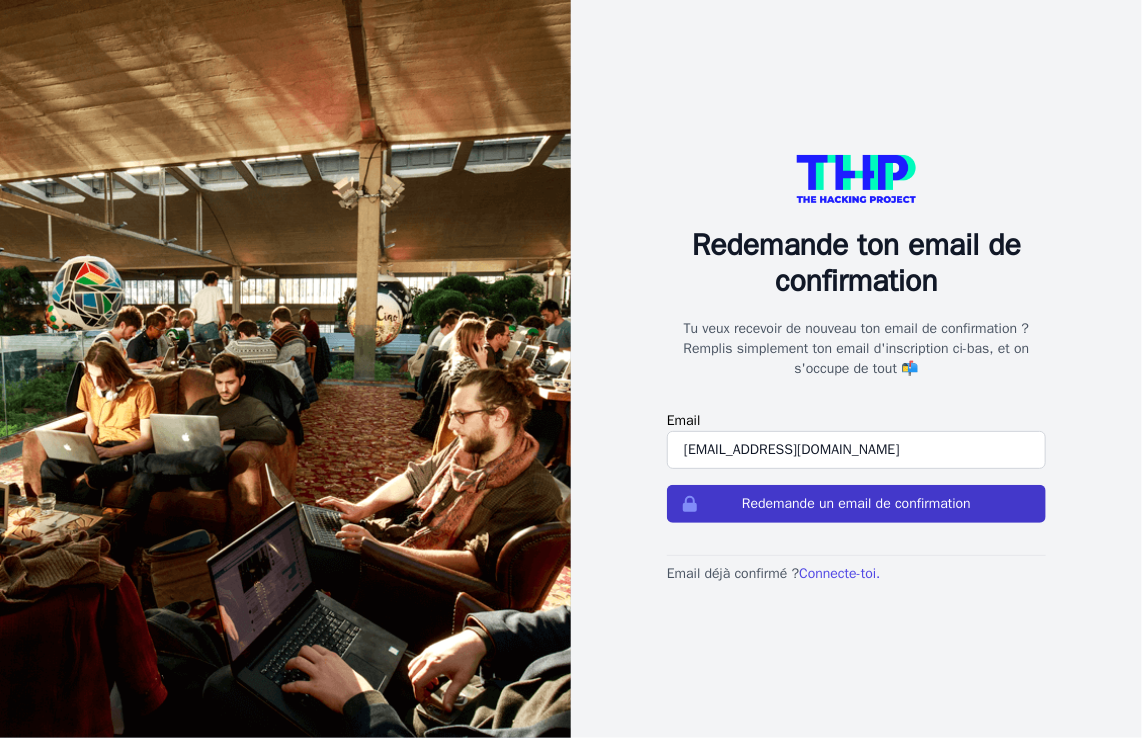 click on "Redemande un email de confirmation" at bounding box center [856, 504] 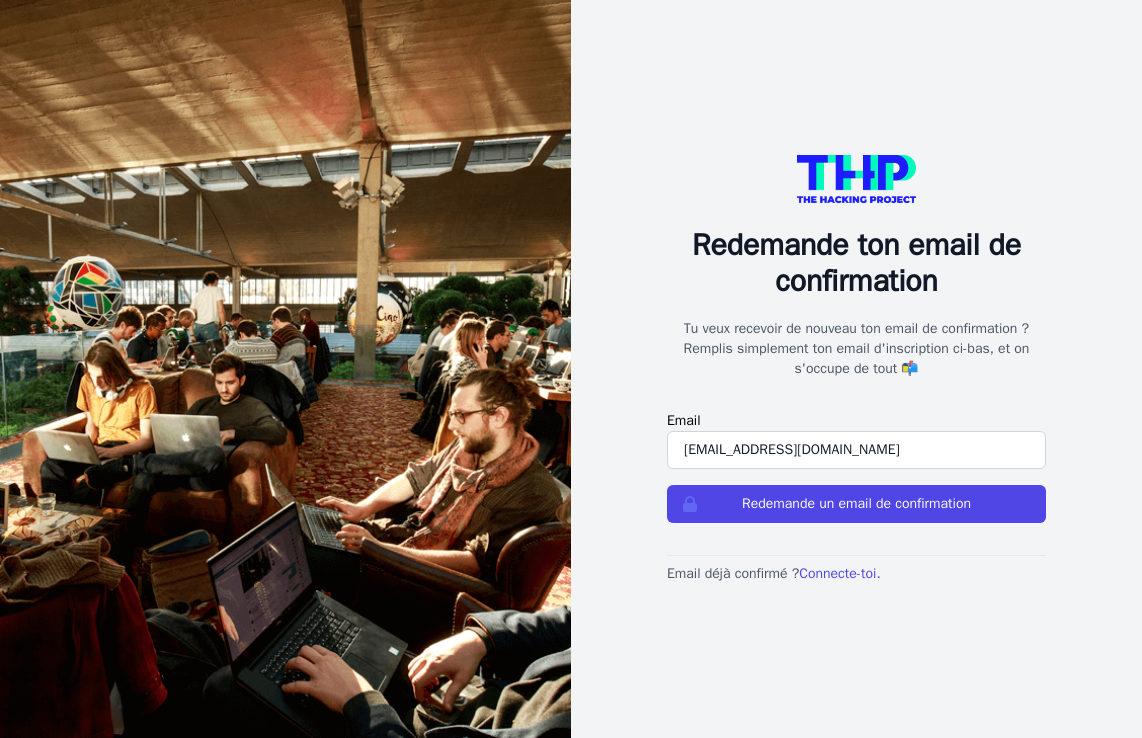 scroll, scrollTop: 0, scrollLeft: 0, axis: both 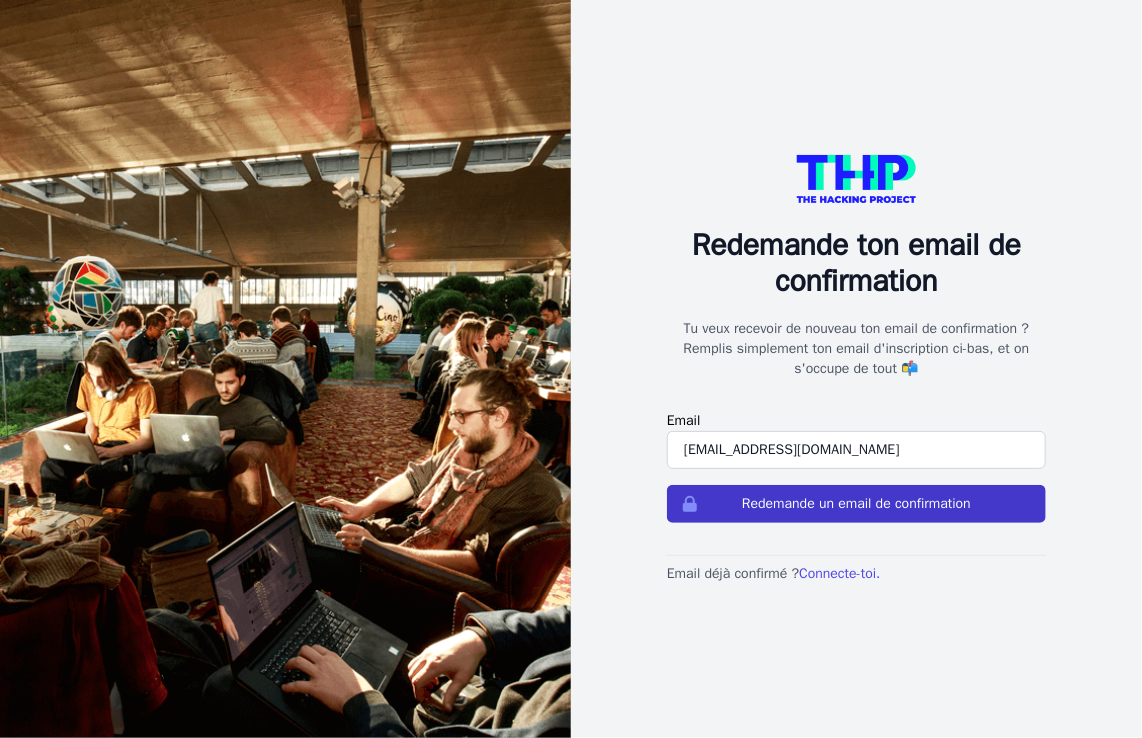 click on "Redemande un email de confirmation" at bounding box center (856, 504) 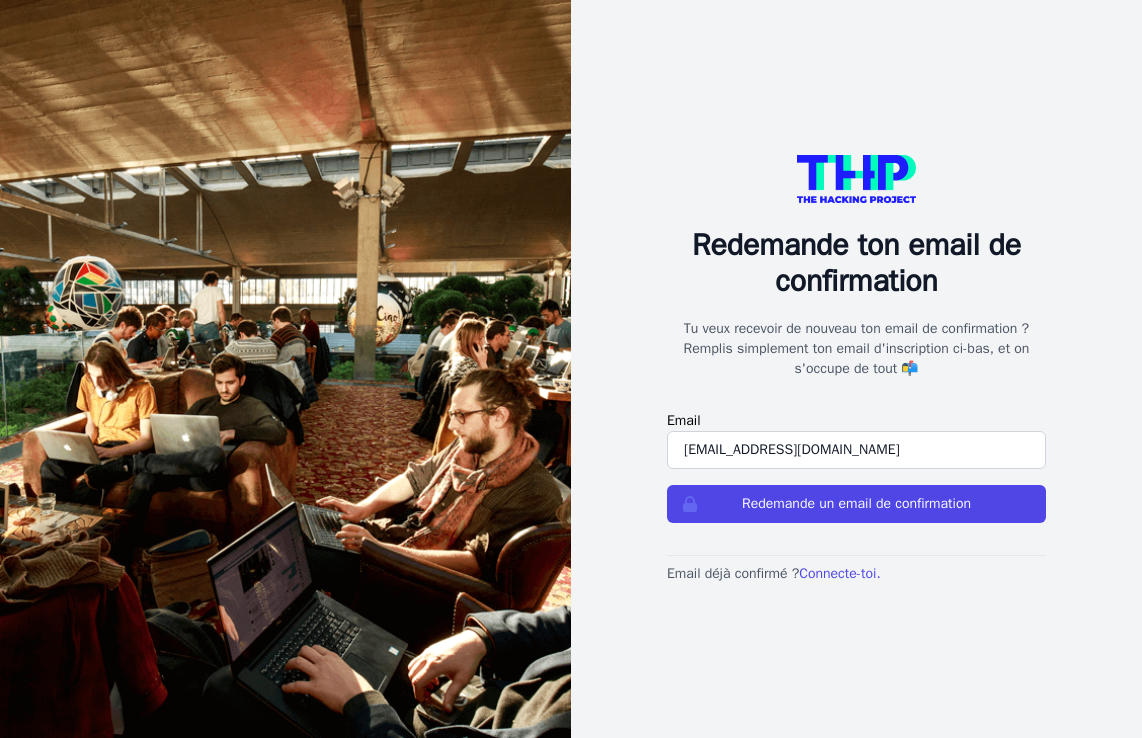 scroll, scrollTop: 0, scrollLeft: 0, axis: both 